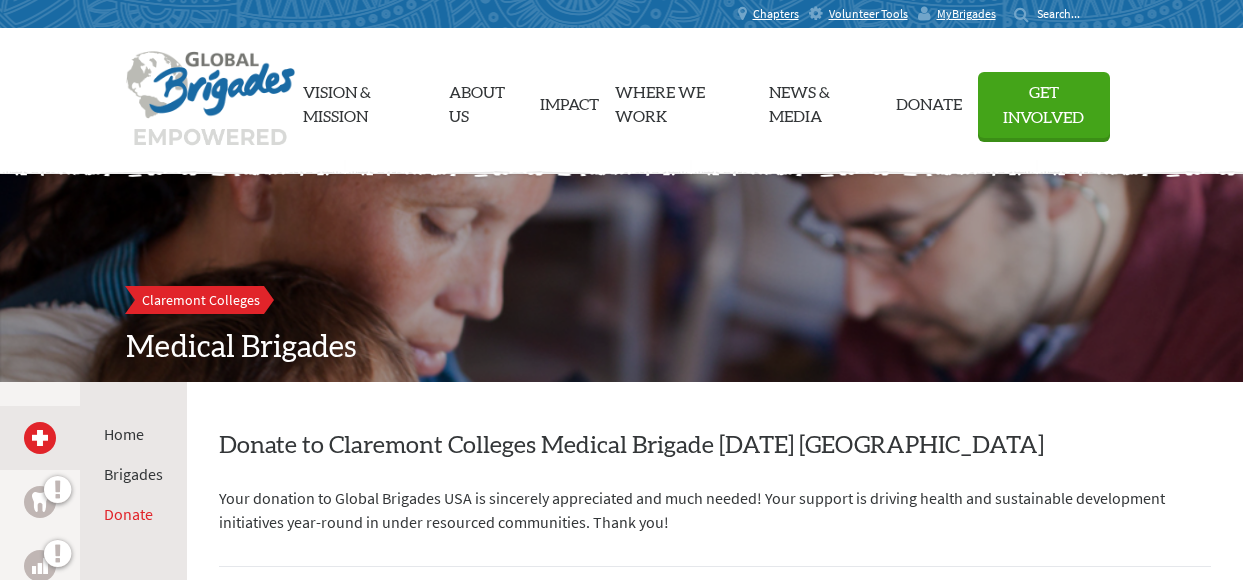 scroll, scrollTop: 0, scrollLeft: 0, axis: both 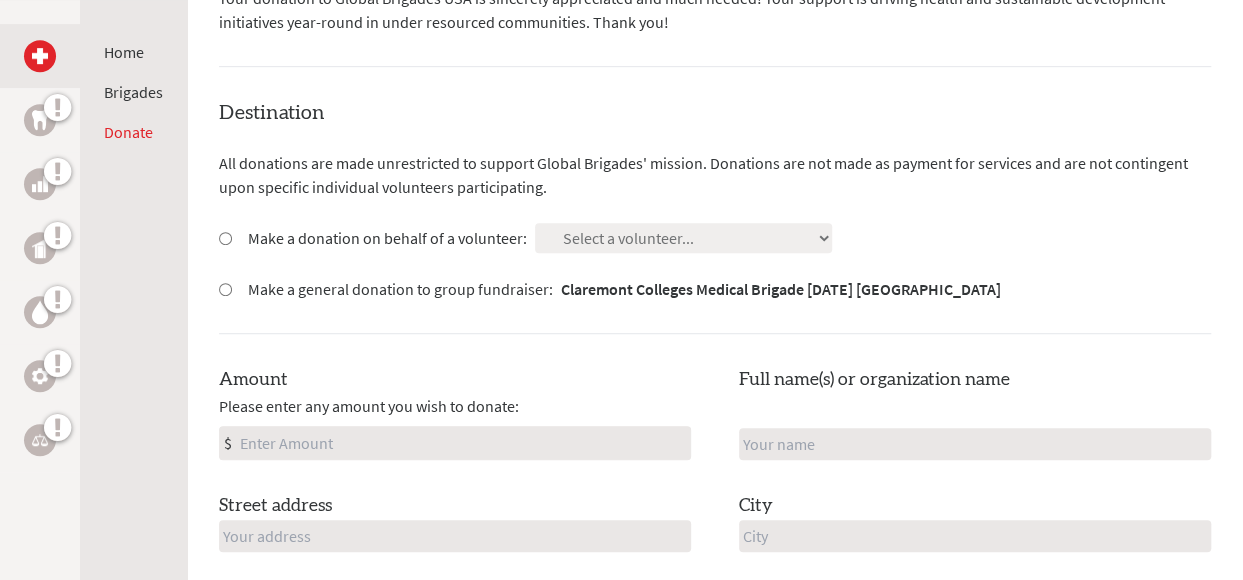 click on "Make a general donation to group fundraiser:  Claremont Colleges Medical Brigade [DATE] [GEOGRAPHIC_DATA]" at bounding box center [225, 289] 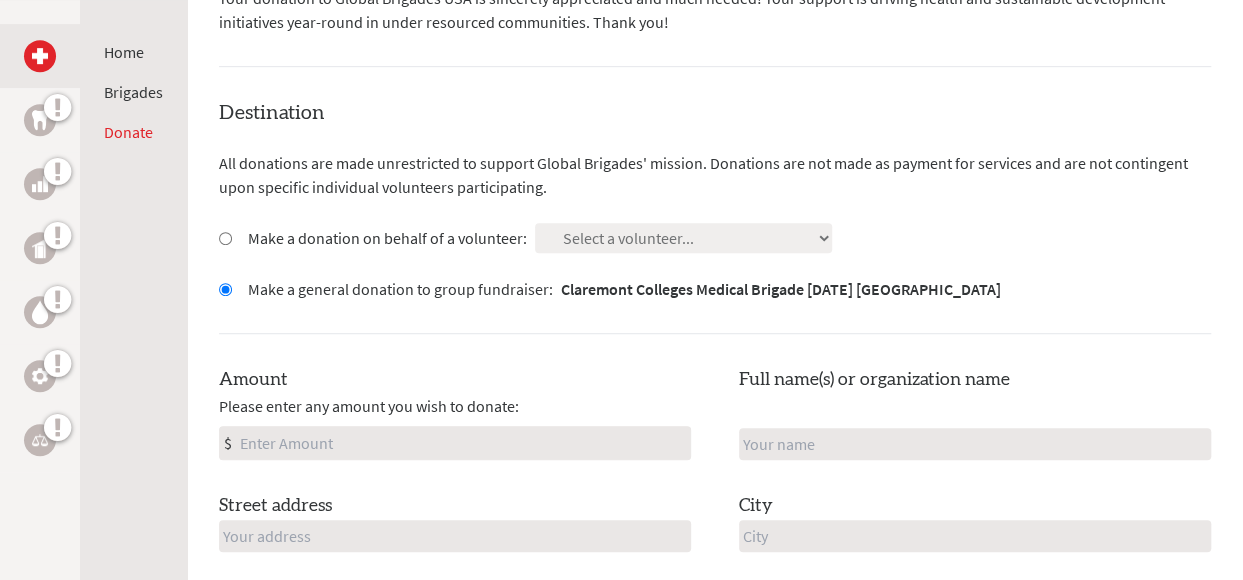 scroll, scrollTop: 700, scrollLeft: 0, axis: vertical 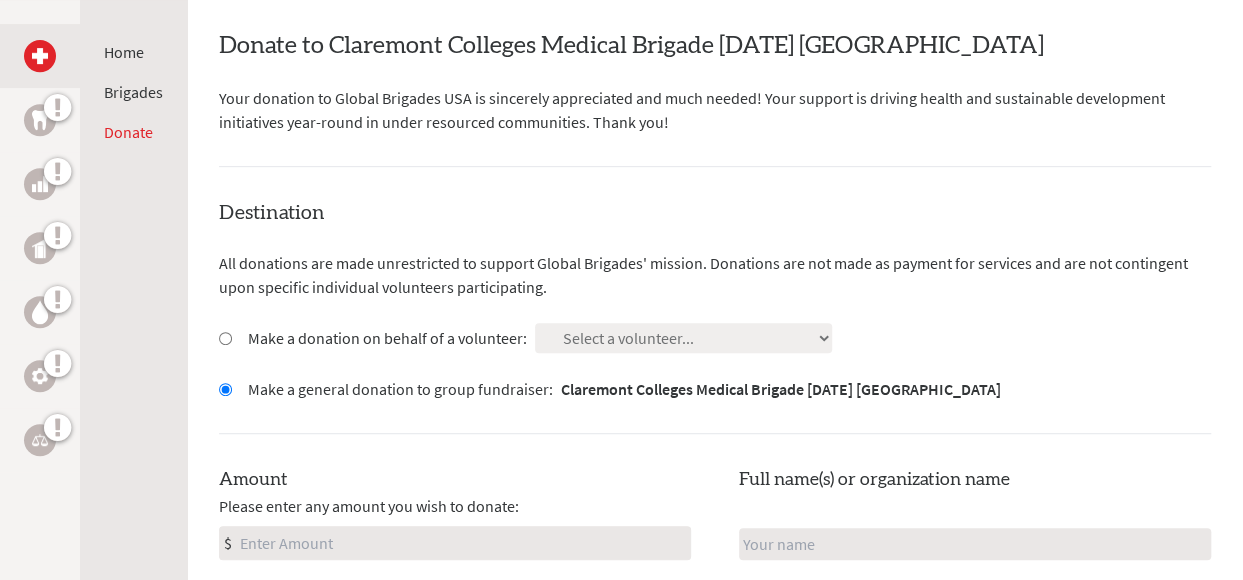click on "Make a donation on behalf of a volunteer:" at bounding box center [225, 338] 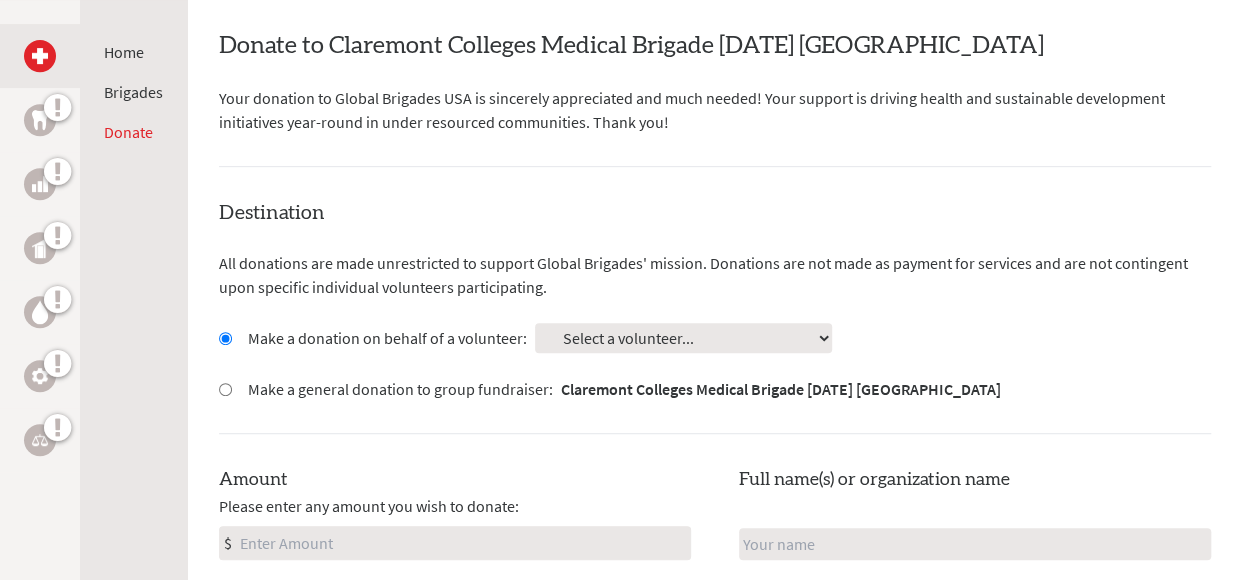 click on "Select a volunteer...
[PERSON_NAME]
[PERSON_NAME]
[PERSON_NAME]
[PERSON_NAME]
[PERSON_NAME]
[PERSON_NAME] [PERSON_NAME]
[PERSON_NAME]" at bounding box center (683, 338) 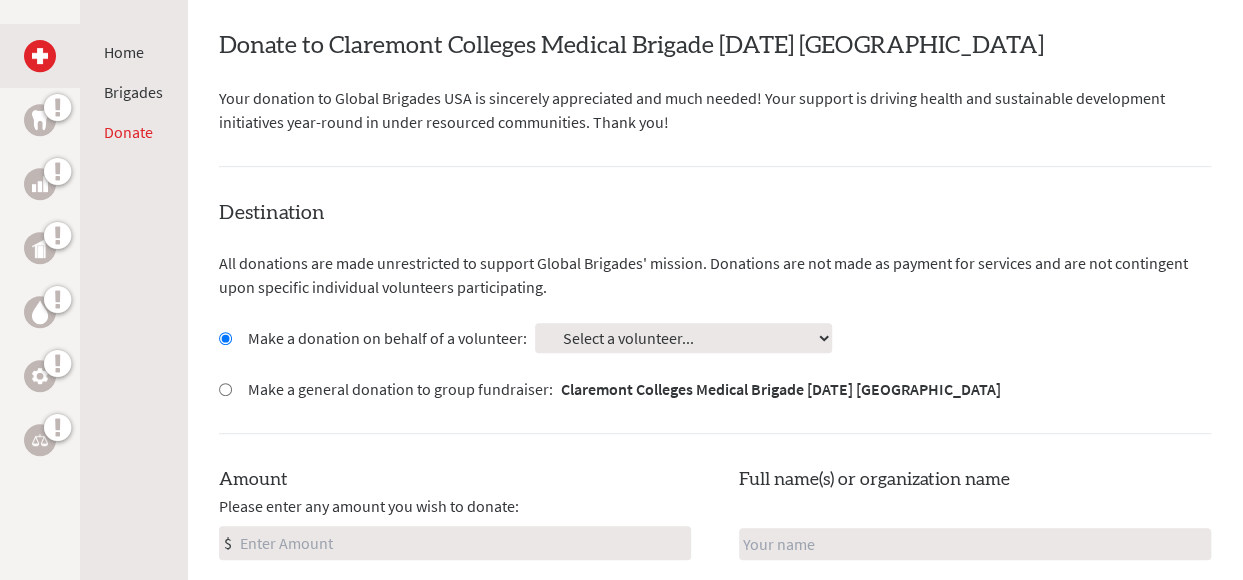 select on "C768555A-C76D-11EE-A832-42010A8A0058" 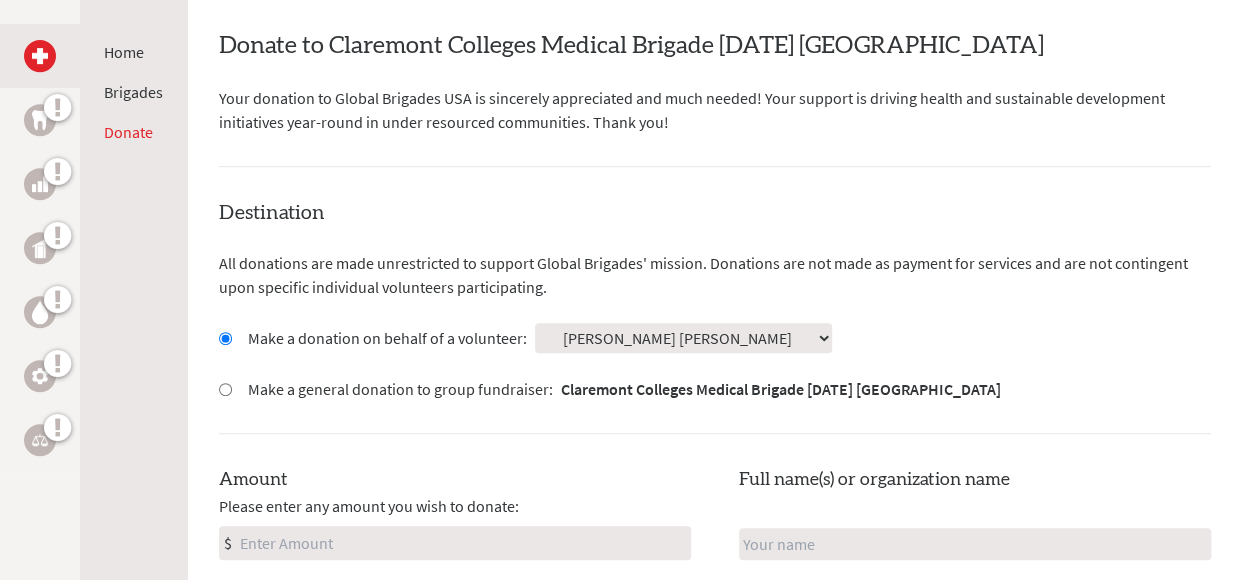 scroll, scrollTop: 600, scrollLeft: 0, axis: vertical 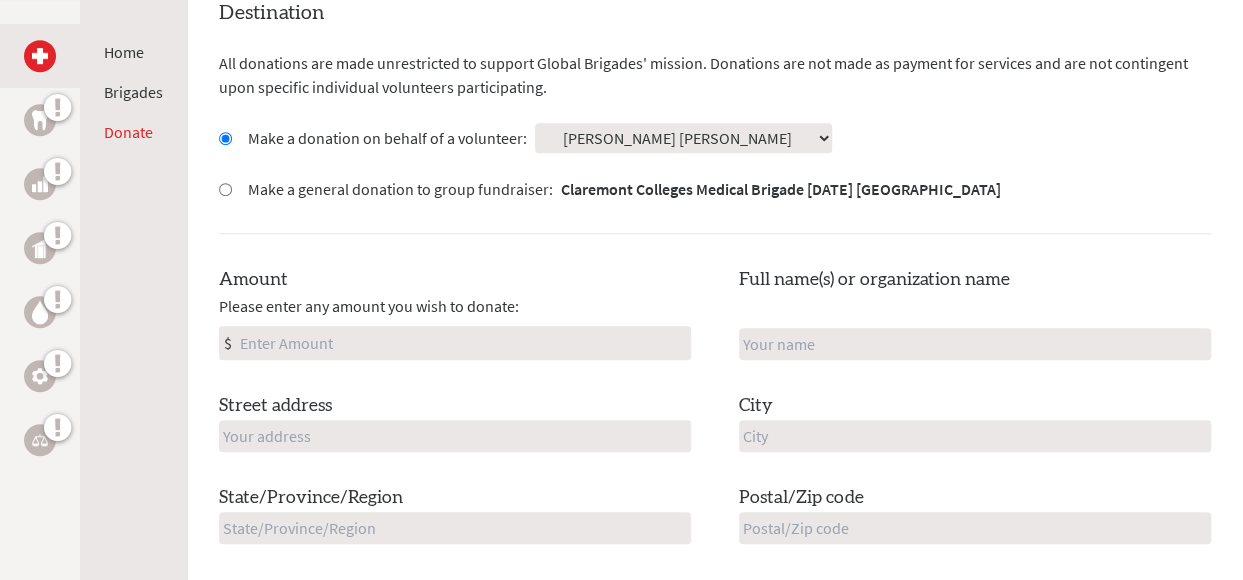 click on "Amount" at bounding box center [463, 343] 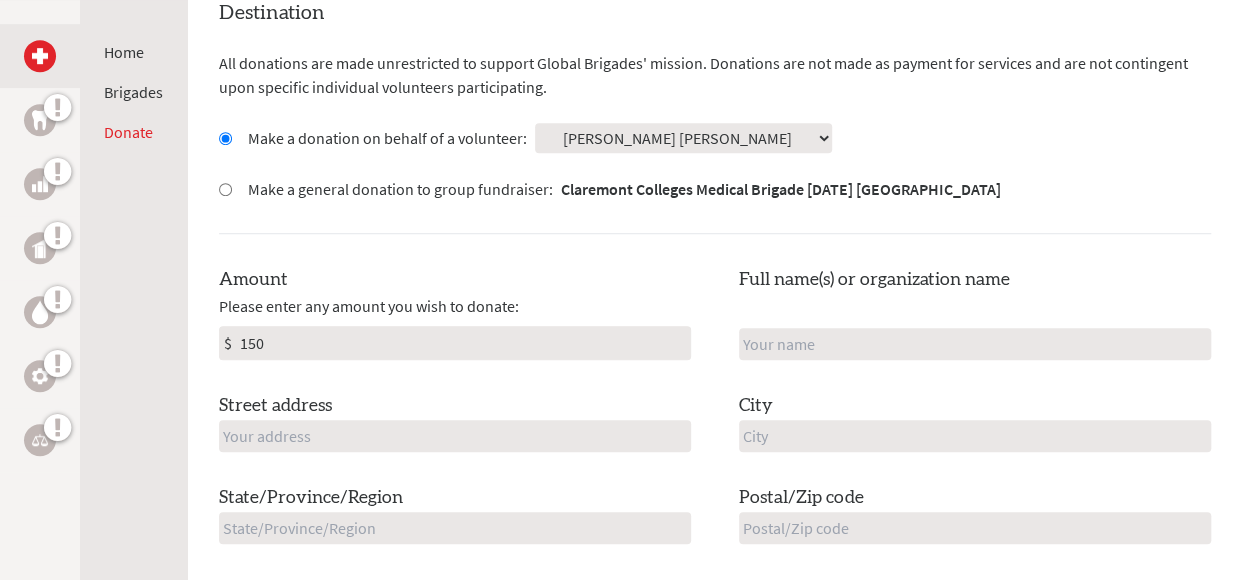 type on "150" 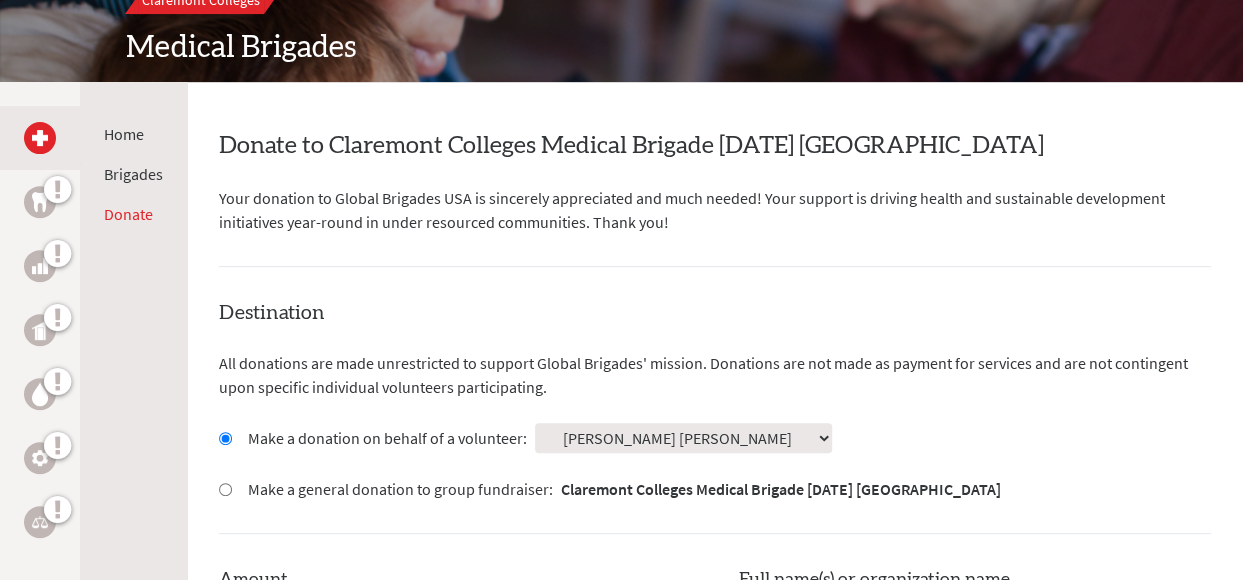 scroll, scrollTop: 700, scrollLeft: 0, axis: vertical 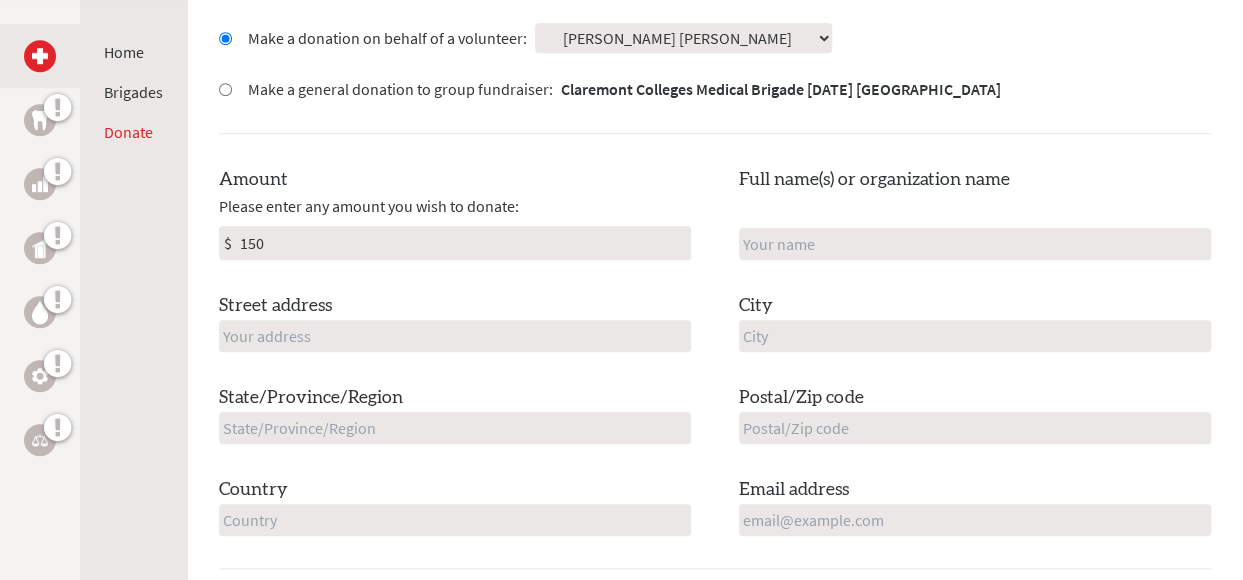 click at bounding box center [975, 244] 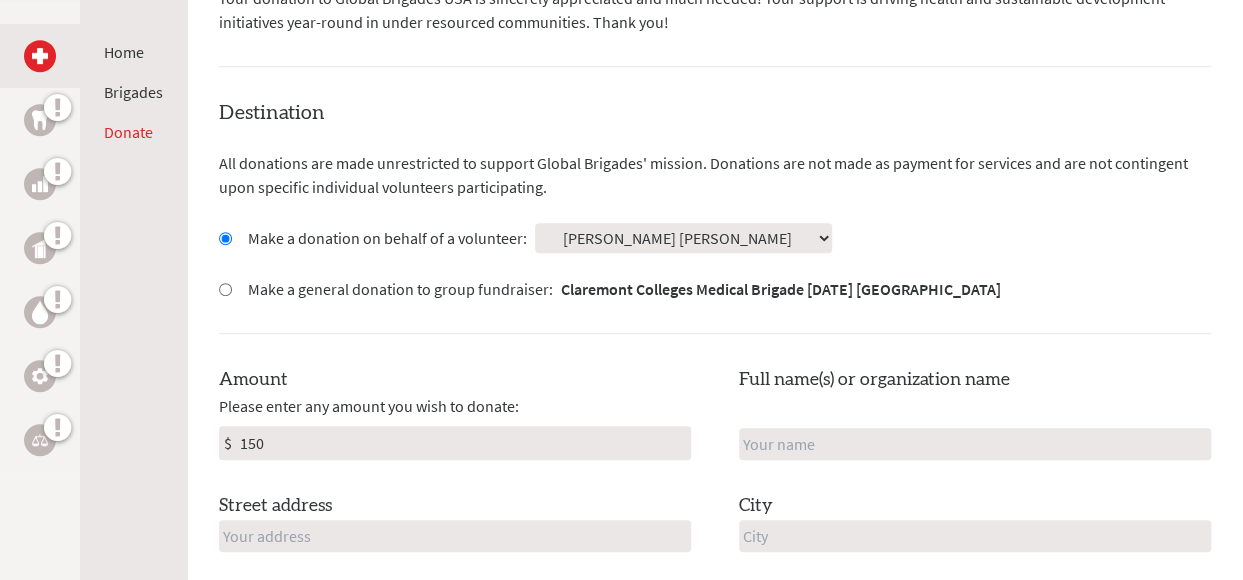 drag, startPoint x: 225, startPoint y: 231, endPoint x: 255, endPoint y: 233, distance: 30.066593 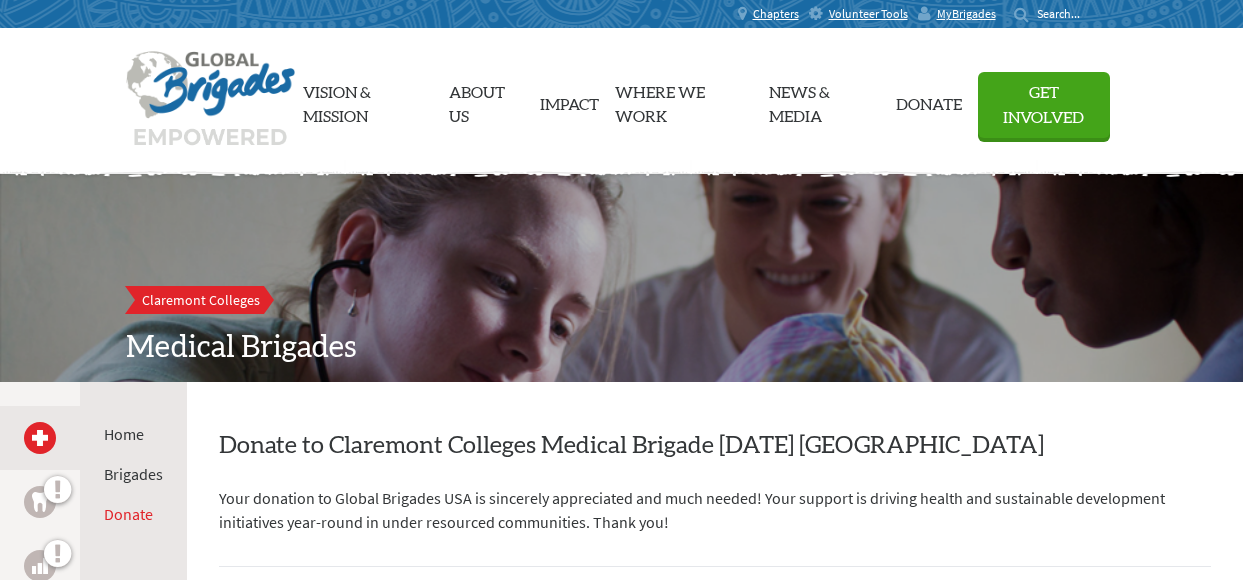 scroll, scrollTop: 0, scrollLeft: 0, axis: both 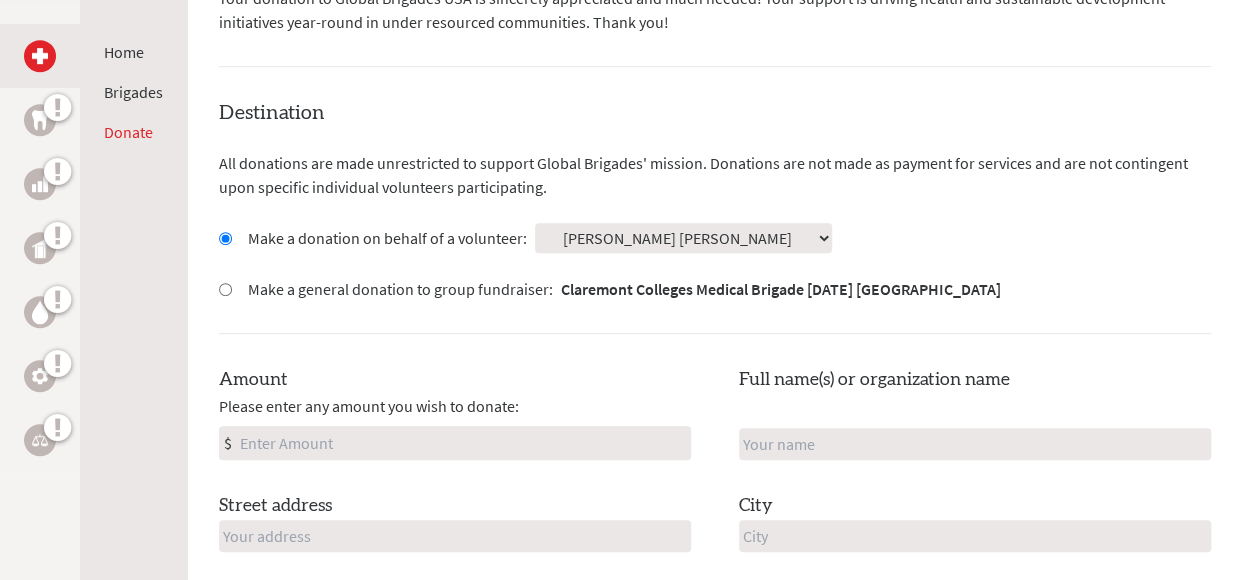 click on "Amount" at bounding box center [463, 443] 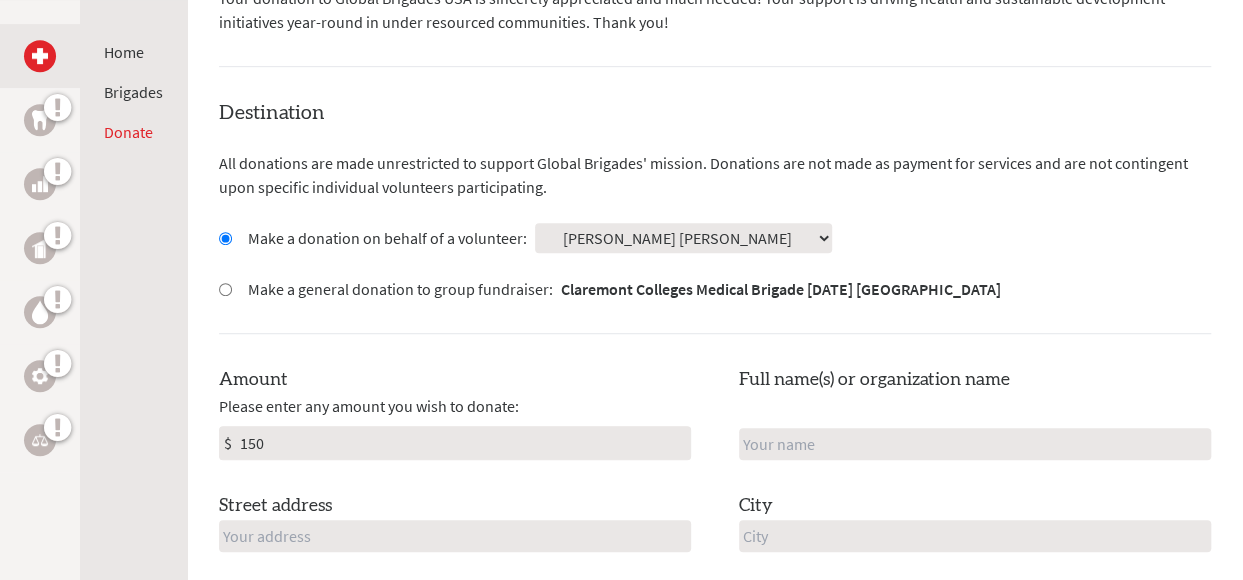 type on "150" 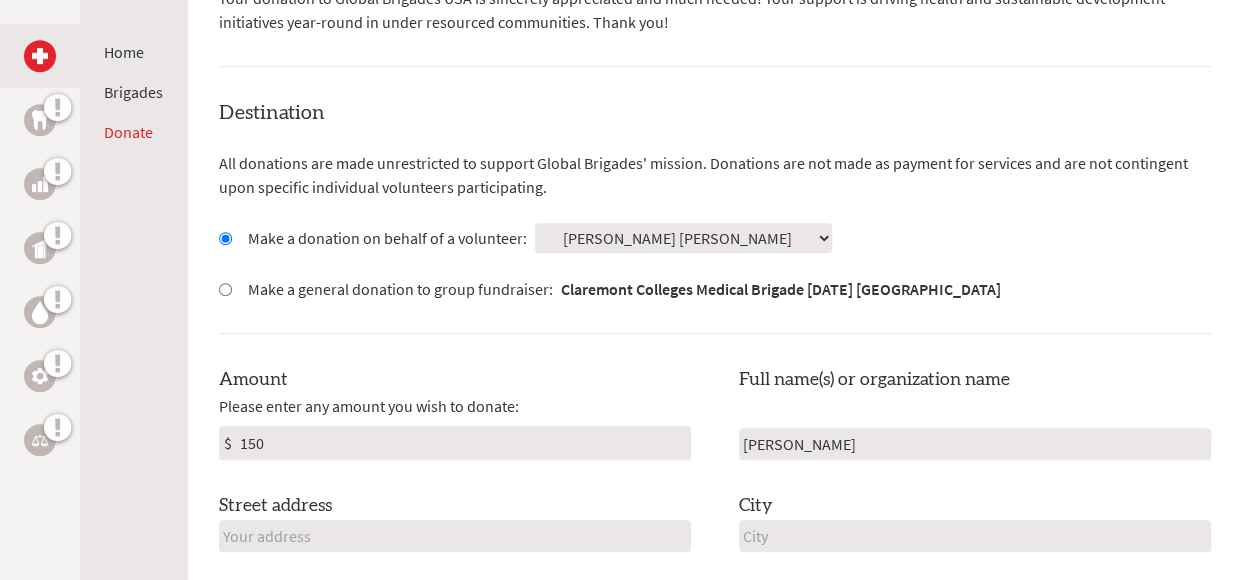 type on "[PERSON_NAME]" 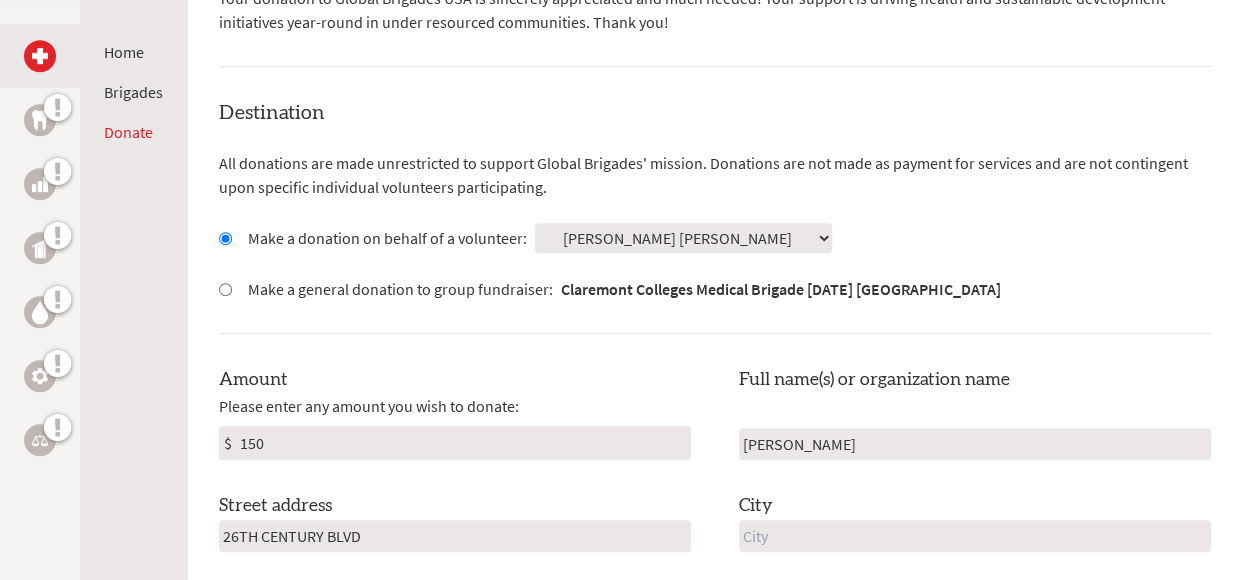 type on "nASHVILLE" 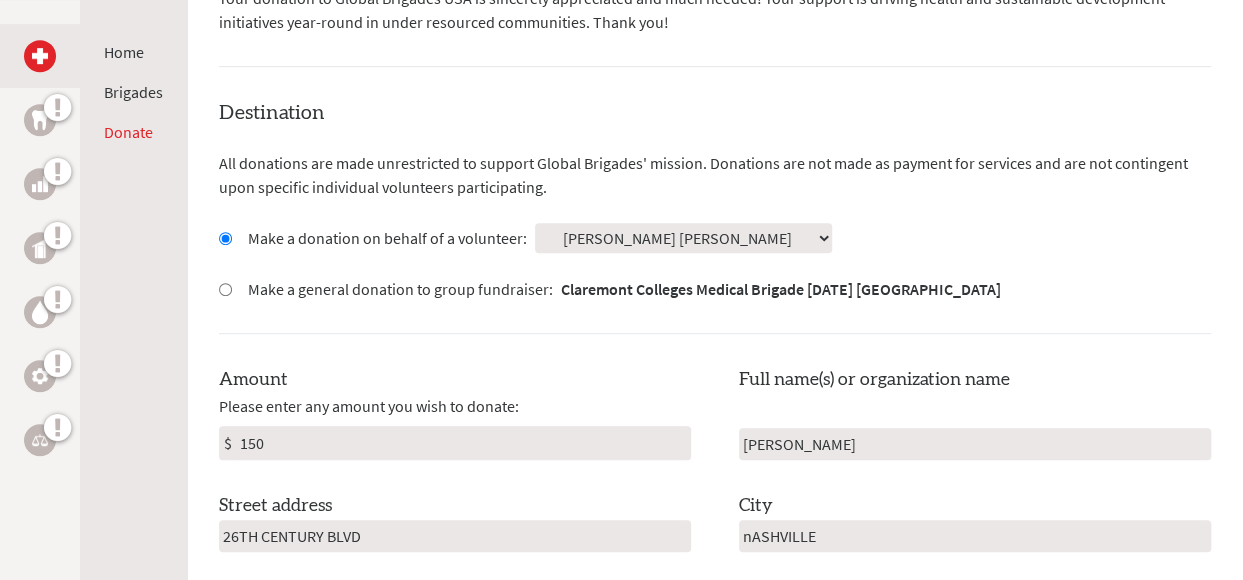 scroll, scrollTop: 800, scrollLeft: 0, axis: vertical 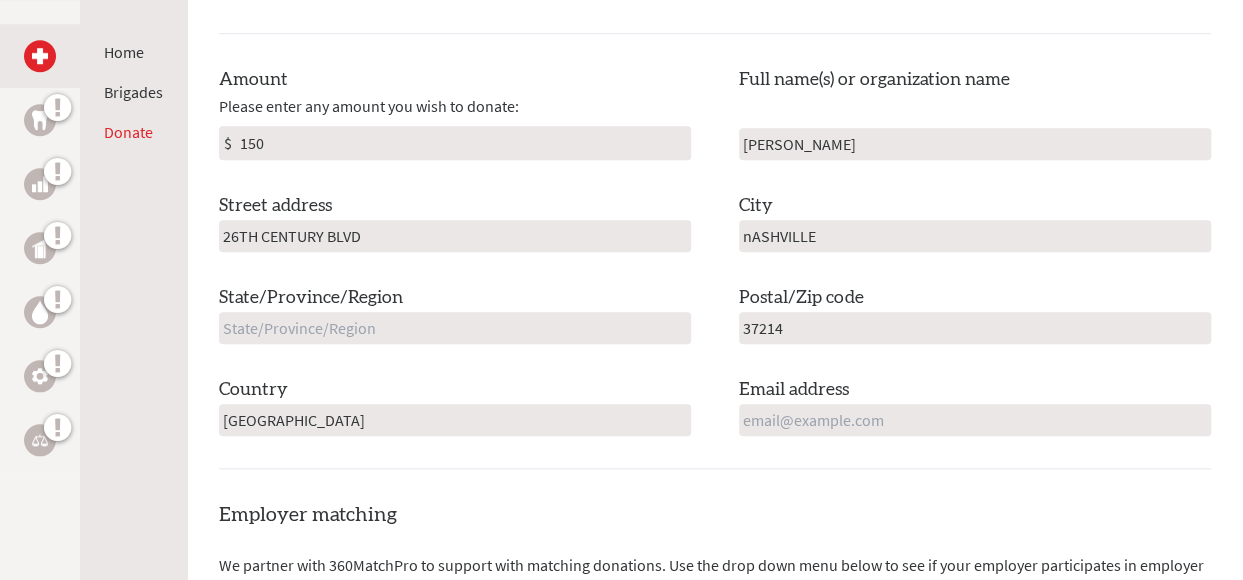 click on "nASHVILLE" at bounding box center (975, 236) 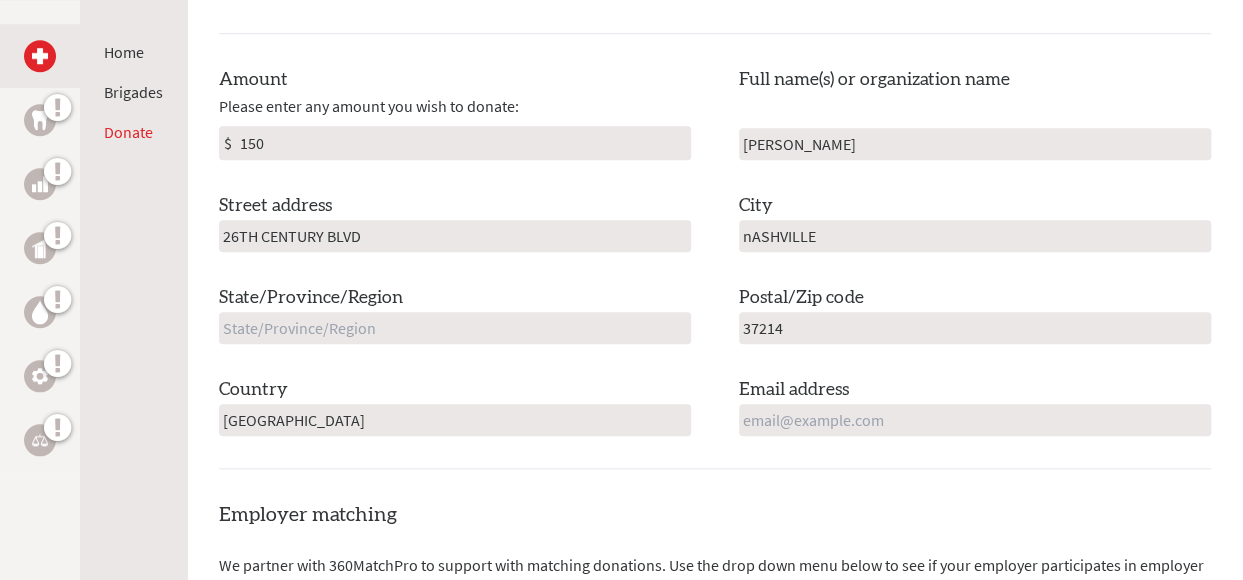 drag, startPoint x: 394, startPoint y: 229, endPoint x: -12, endPoint y: 226, distance: 406.01108 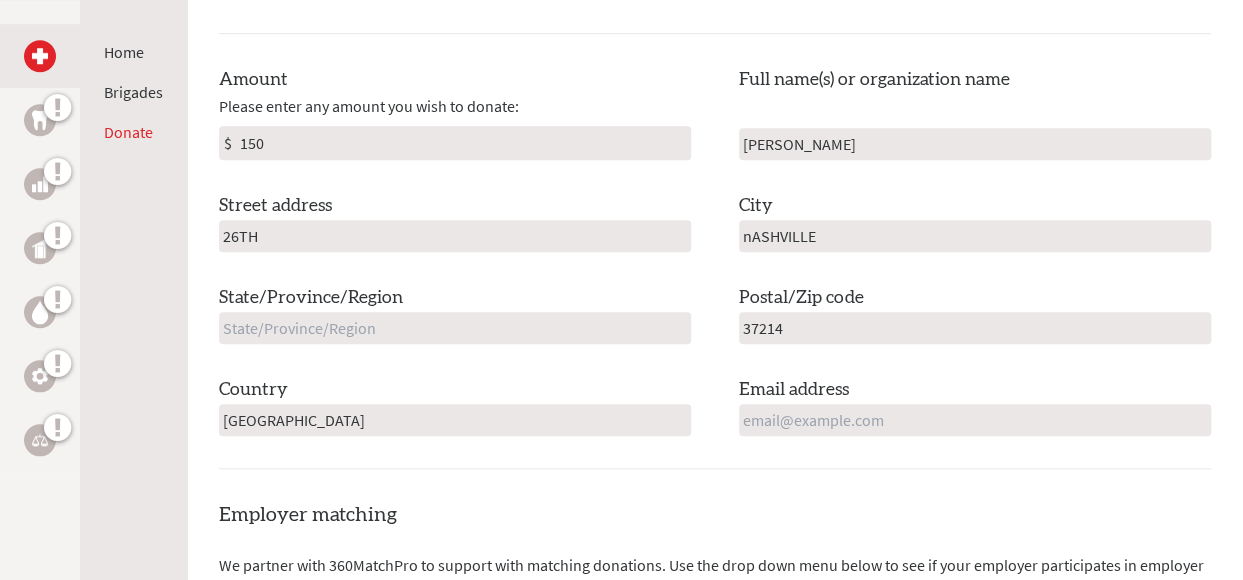 click on "26TH" at bounding box center (455, 236) 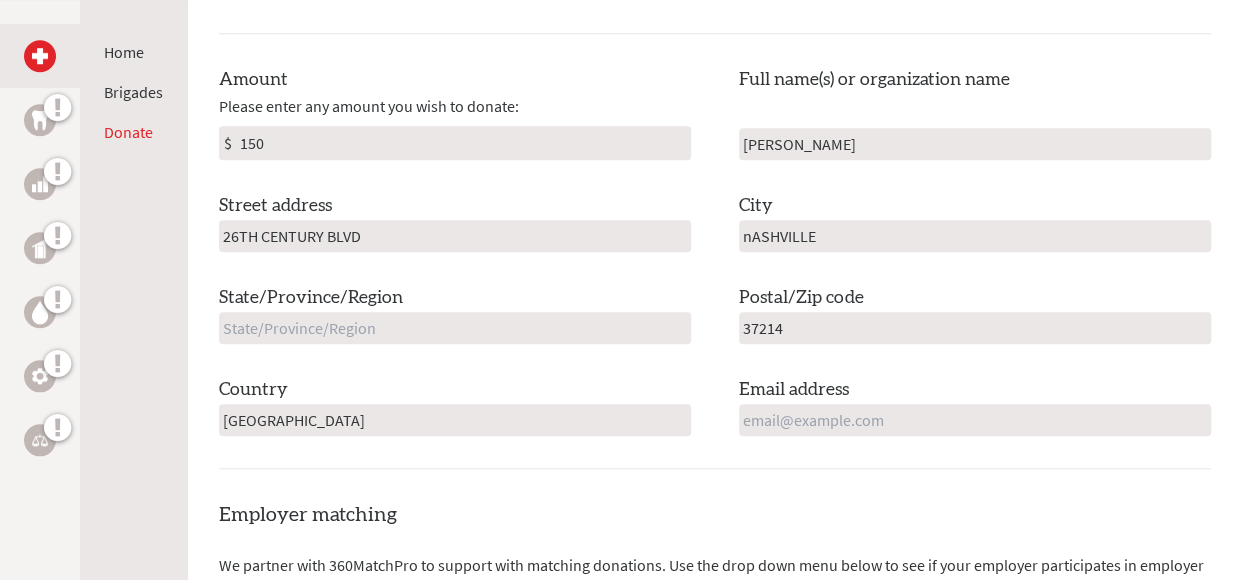 drag, startPoint x: 823, startPoint y: 243, endPoint x: 802, endPoint y: 240, distance: 21.213203 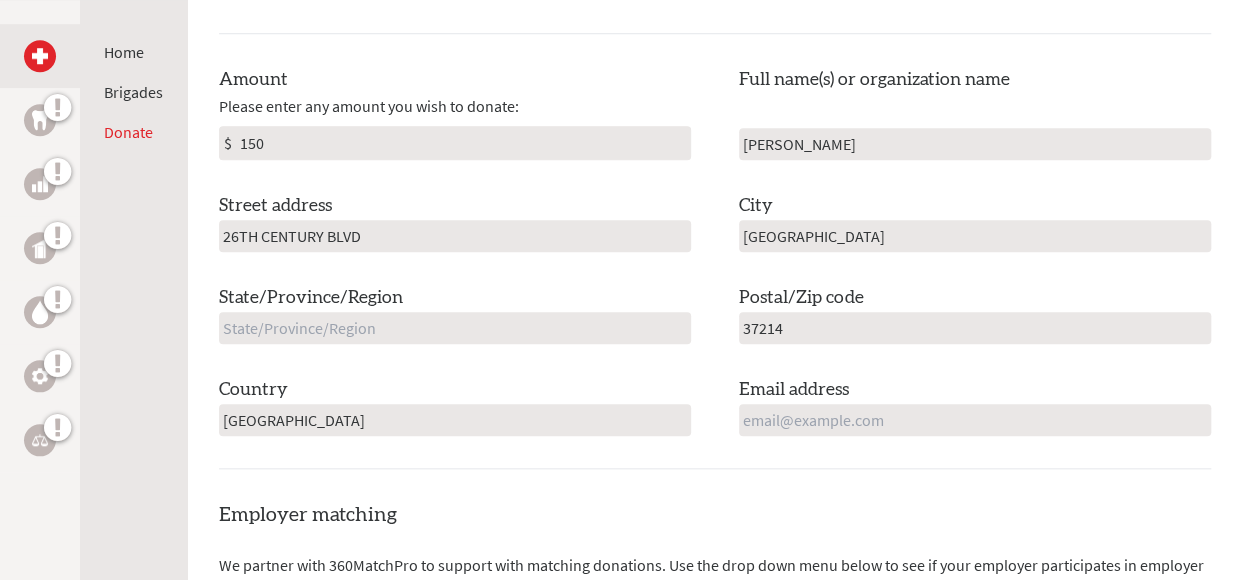 type on "[GEOGRAPHIC_DATA]" 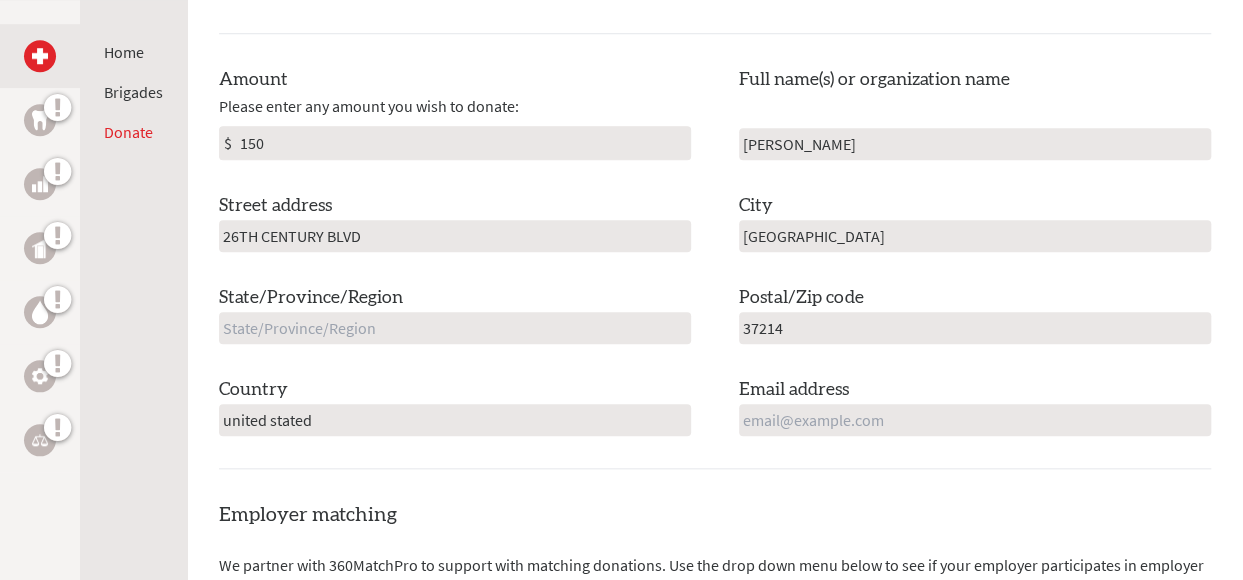 type on "united stated" 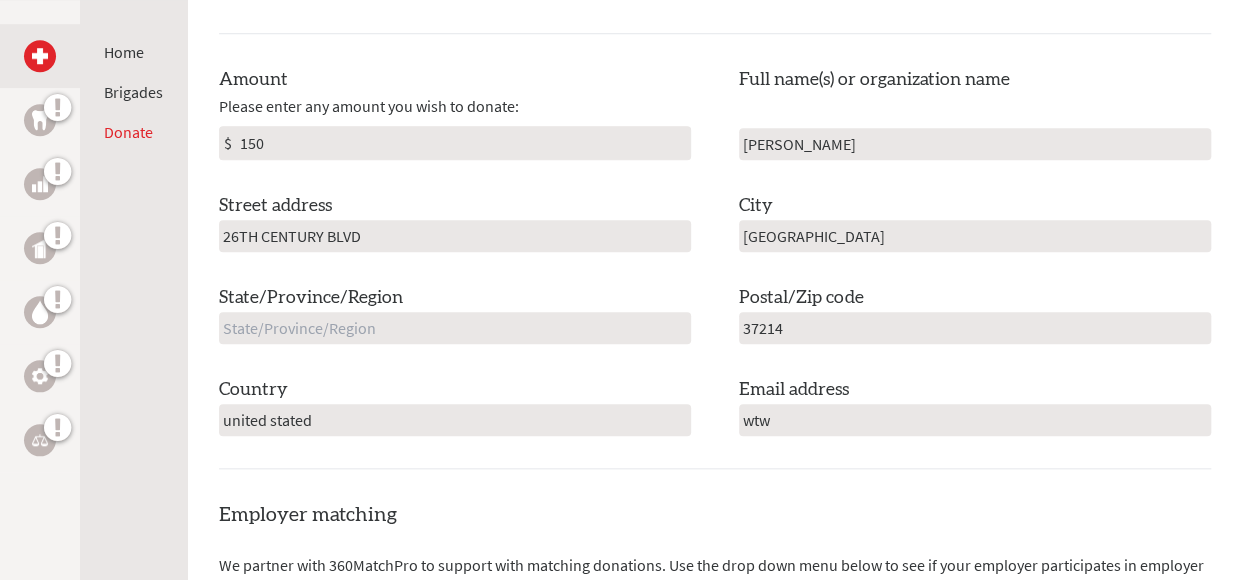 type on "[EMAIL_ADDRESS][DOMAIN_NAME]" 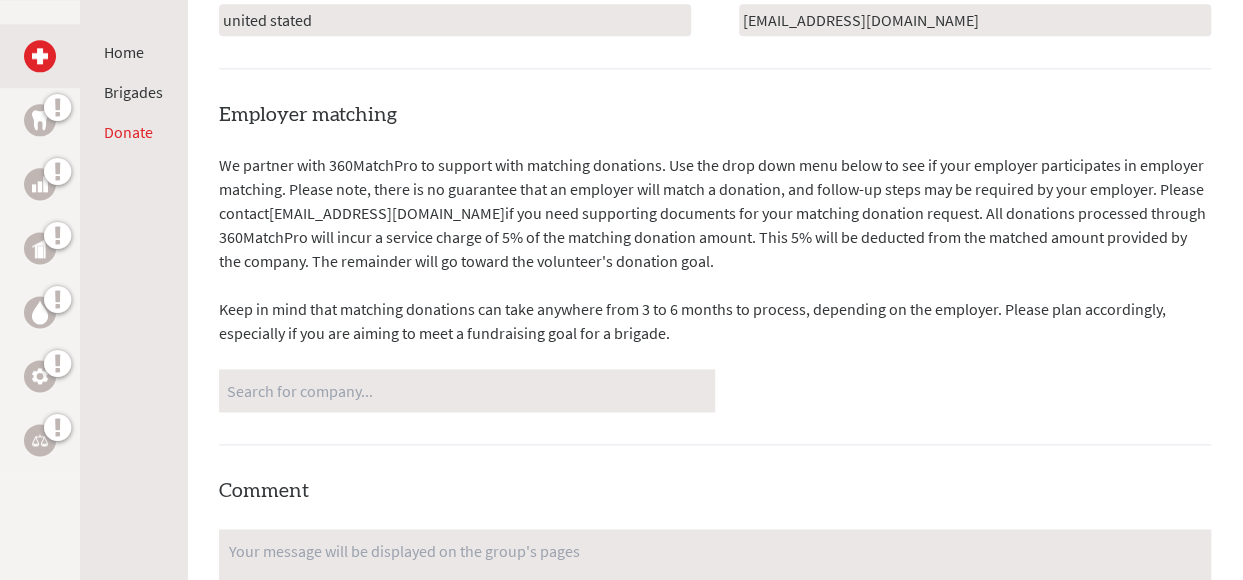 scroll, scrollTop: 1000, scrollLeft: 0, axis: vertical 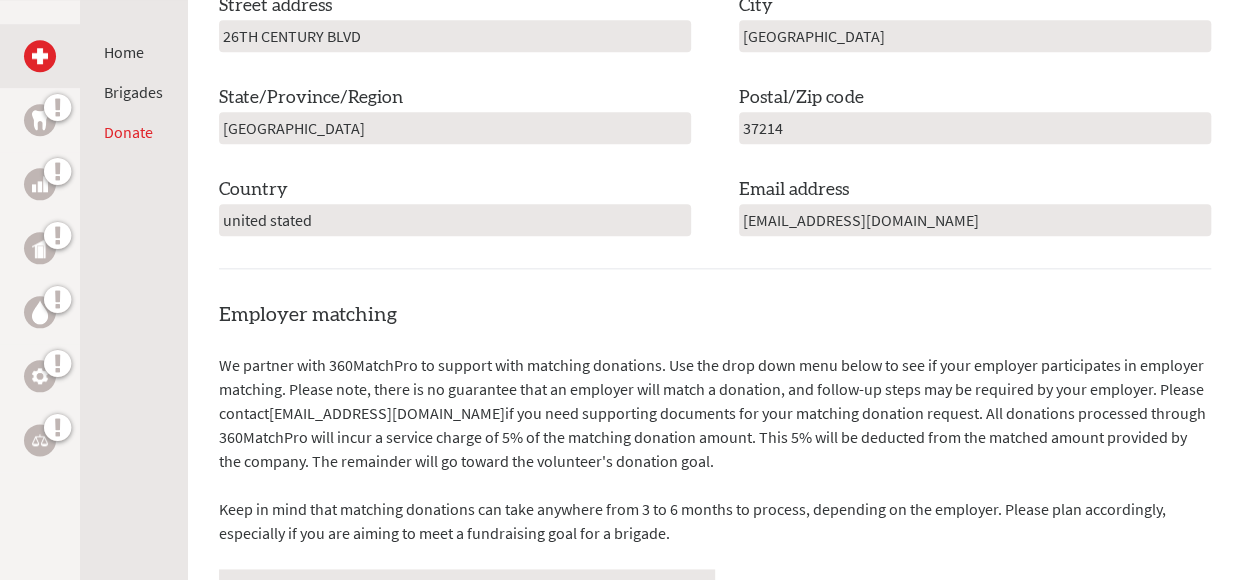 click on "[GEOGRAPHIC_DATA]" at bounding box center [455, 128] 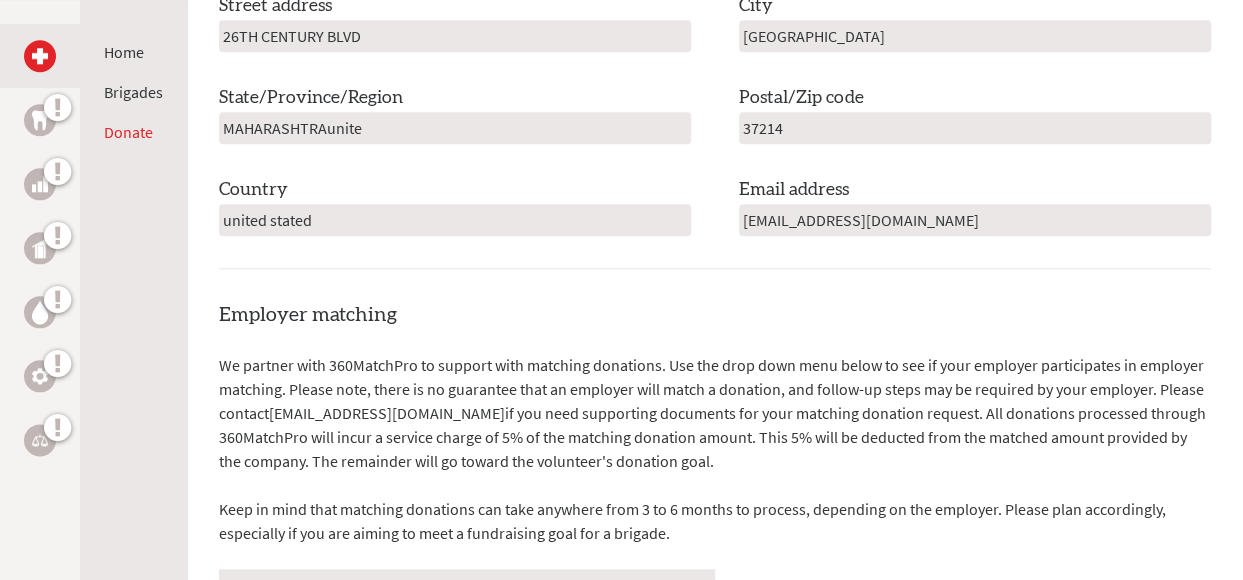 scroll, scrollTop: 900, scrollLeft: 0, axis: vertical 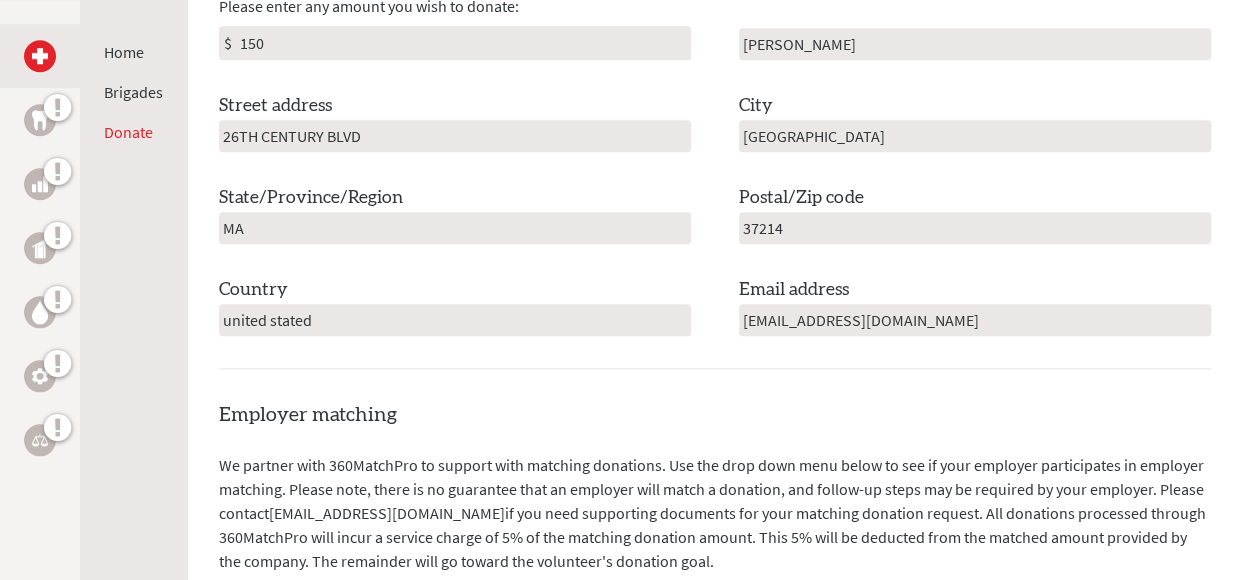 type on "M" 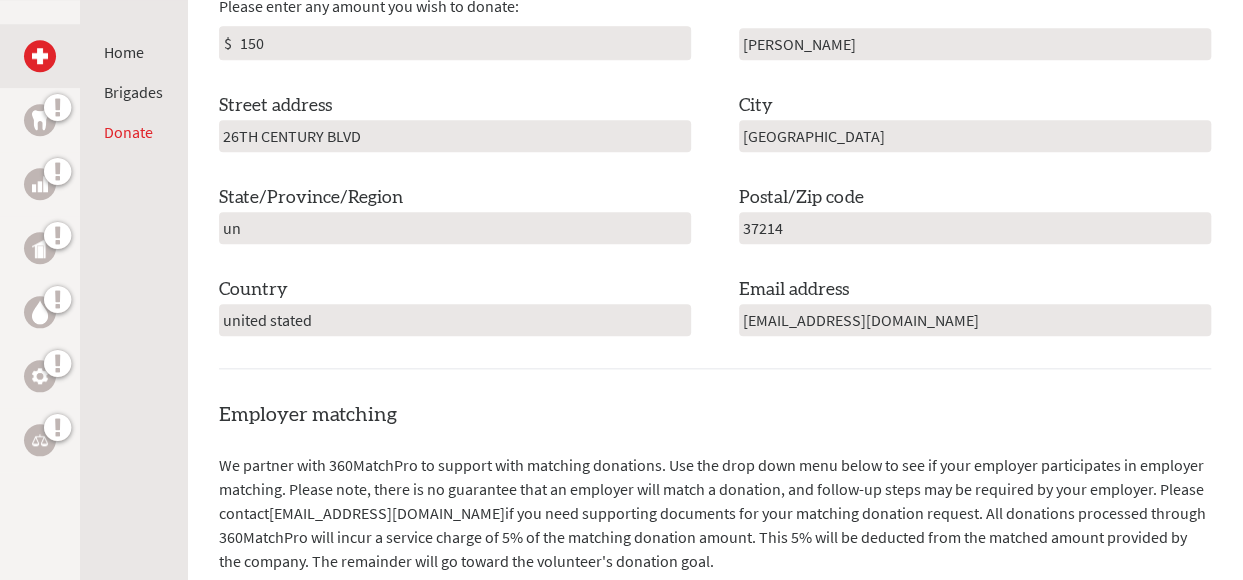 type on "u" 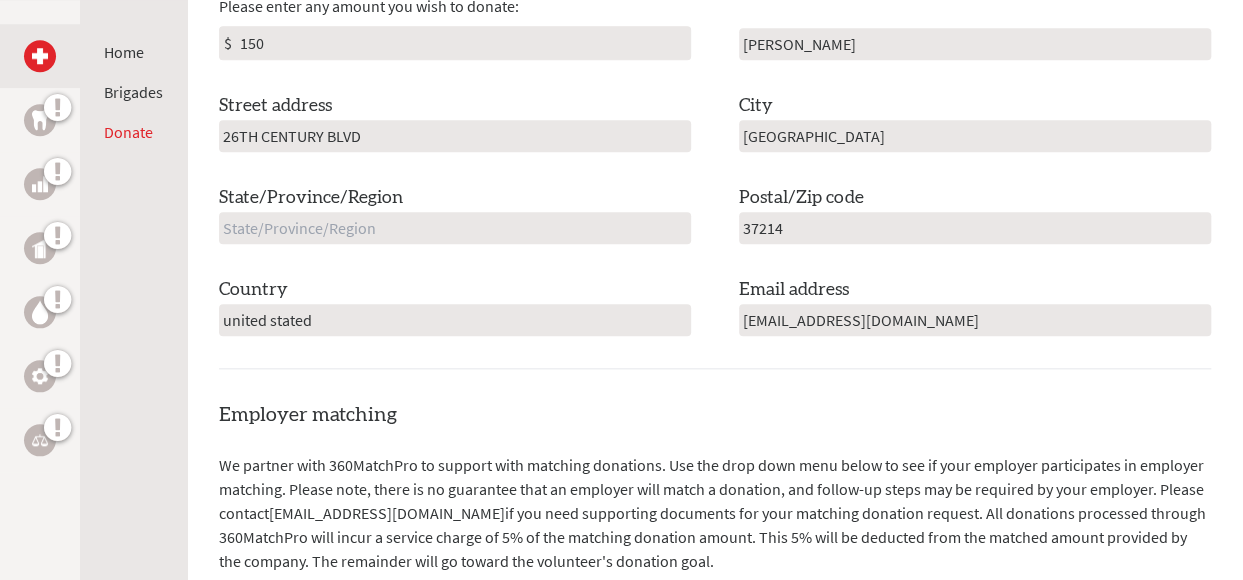 click at bounding box center (455, 228) 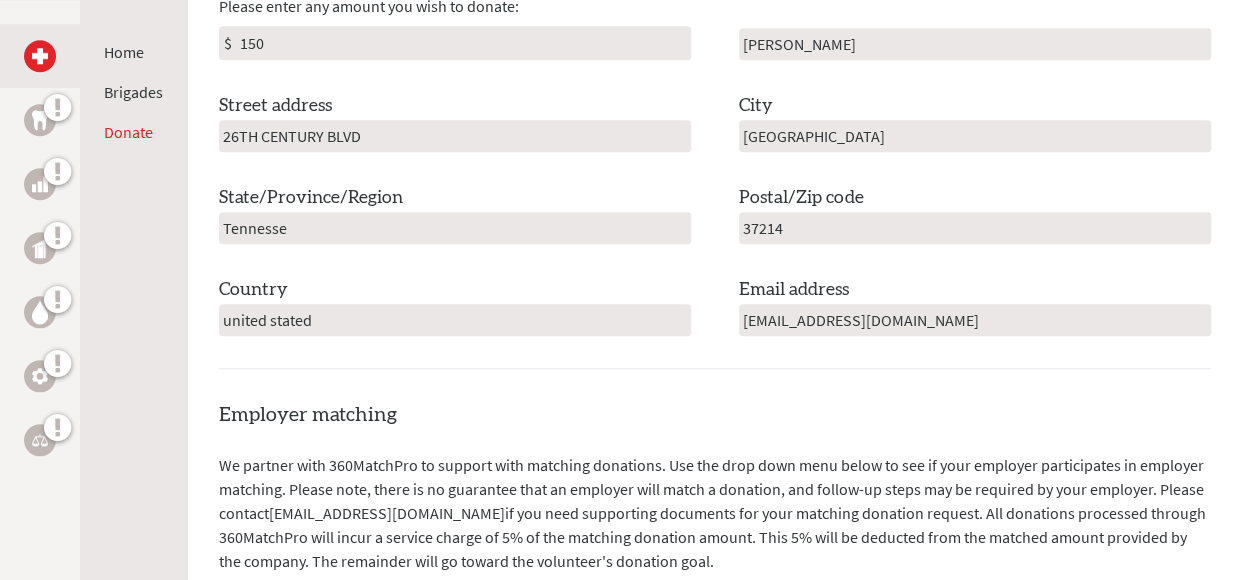 type on "Tennesse" 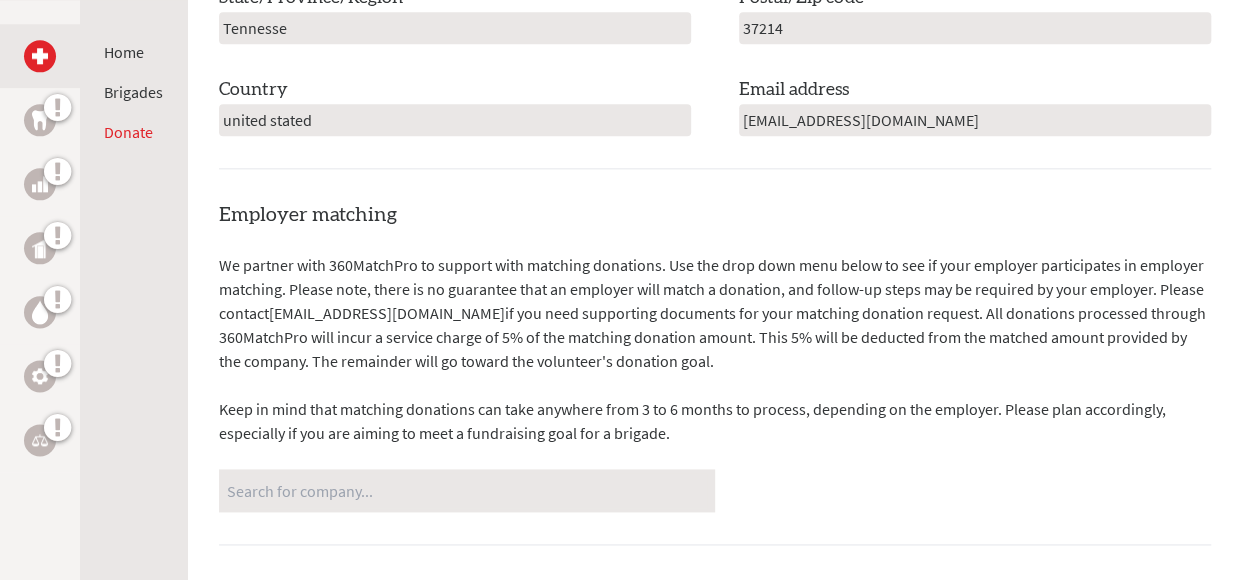 scroll, scrollTop: 1300, scrollLeft: 0, axis: vertical 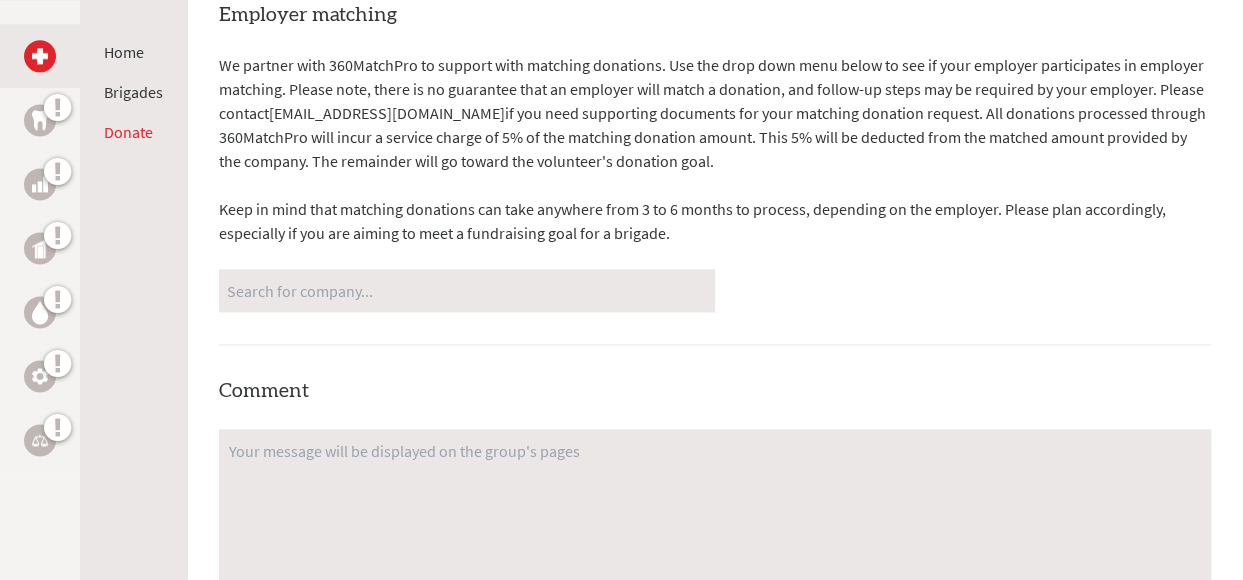 click at bounding box center (715, 535) 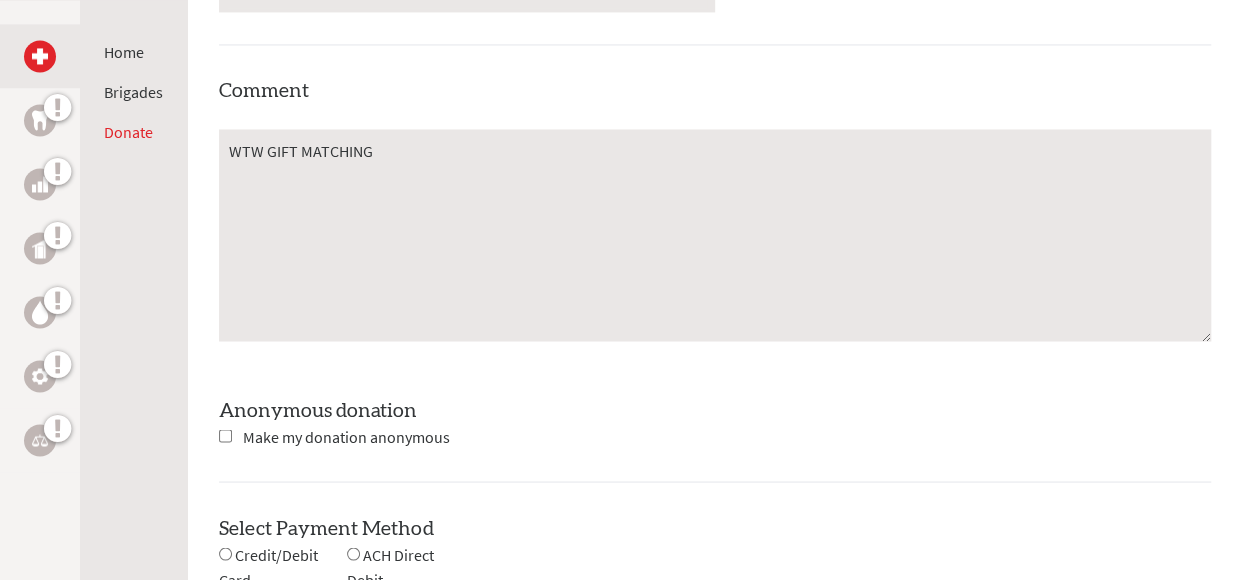scroll, scrollTop: 1900, scrollLeft: 0, axis: vertical 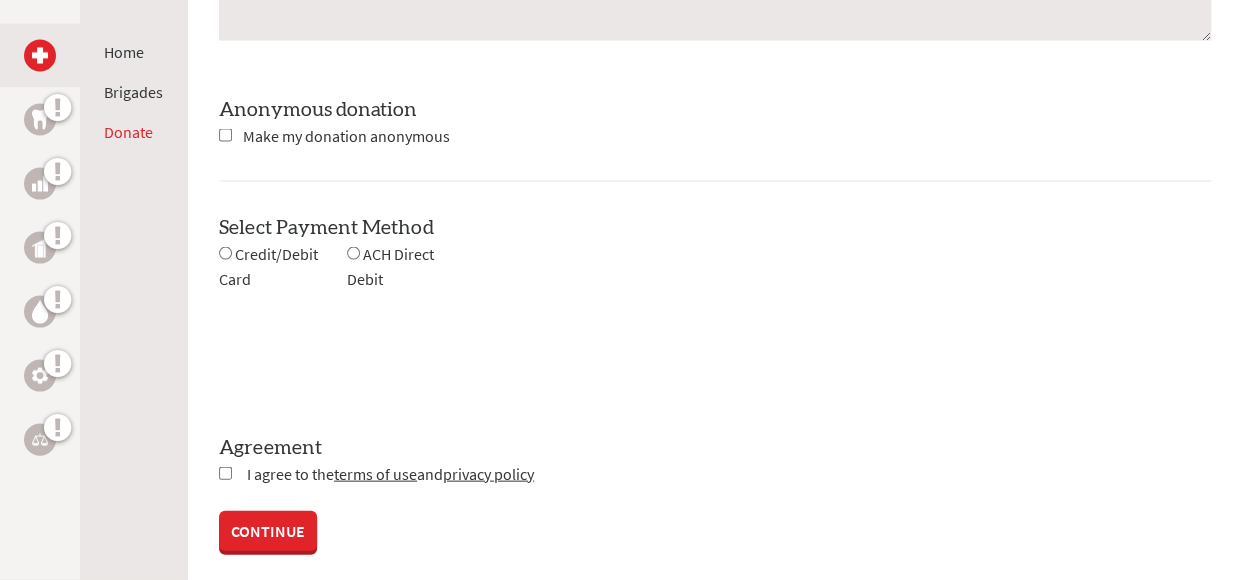 type on "WTW GIFT MATCHING" 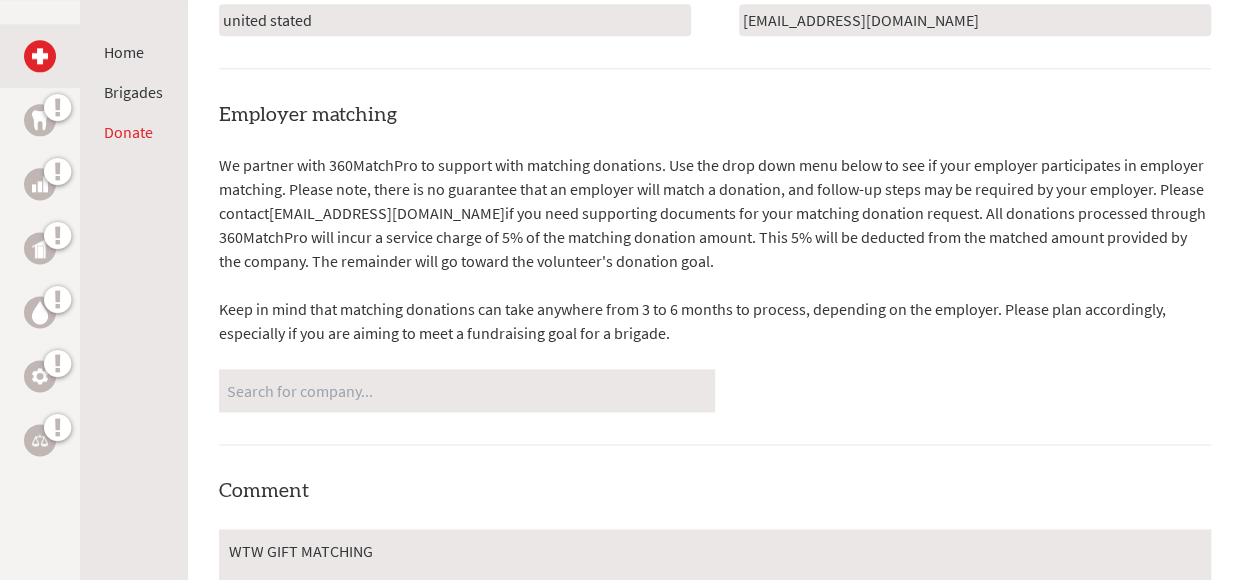 scroll, scrollTop: 800, scrollLeft: 0, axis: vertical 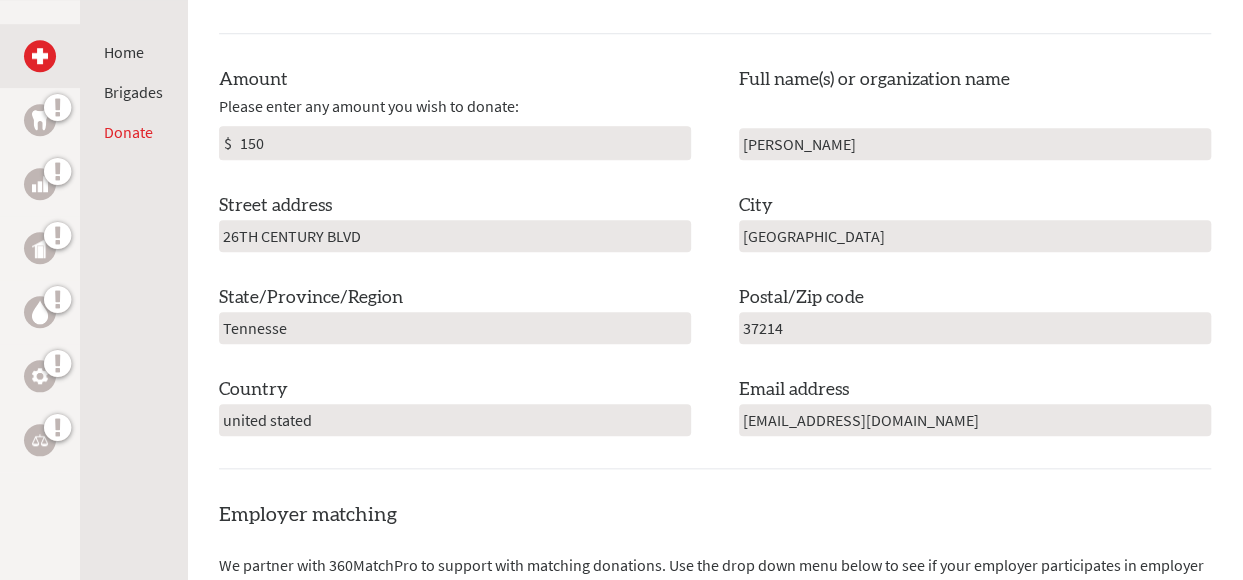 click on "150" at bounding box center [463, 143] 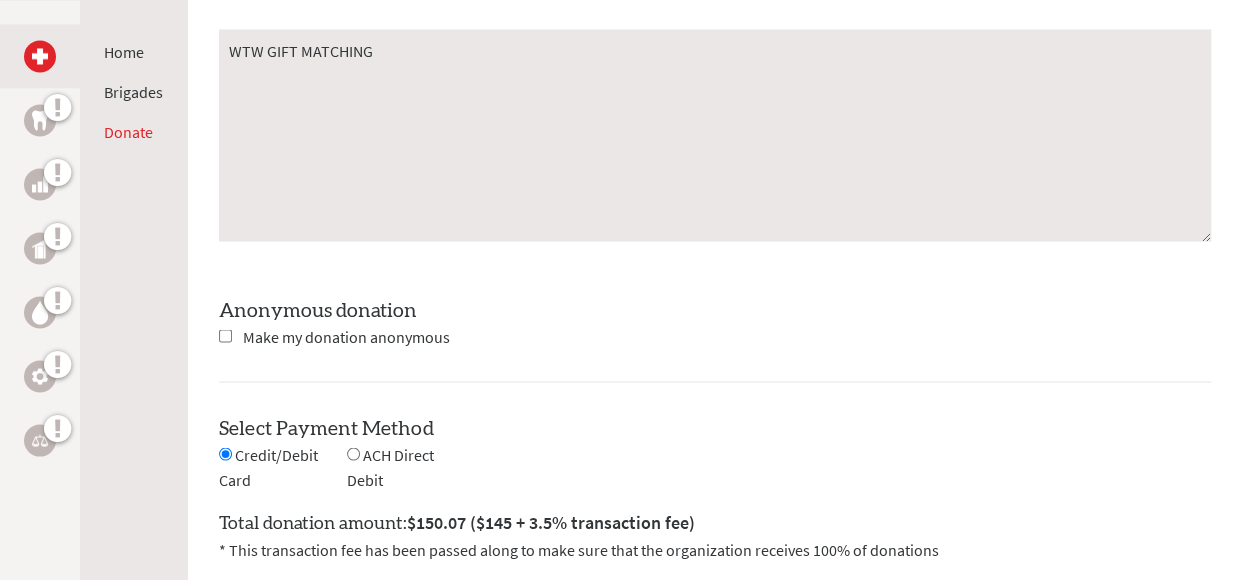 scroll, scrollTop: 1900, scrollLeft: 0, axis: vertical 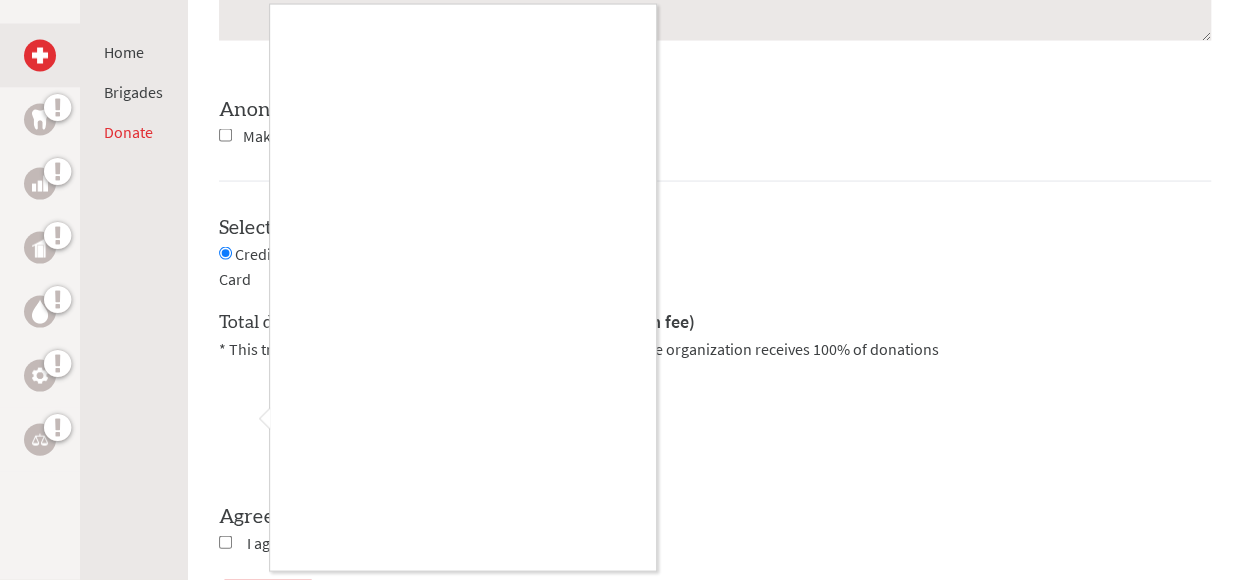 click at bounding box center (621, 290) 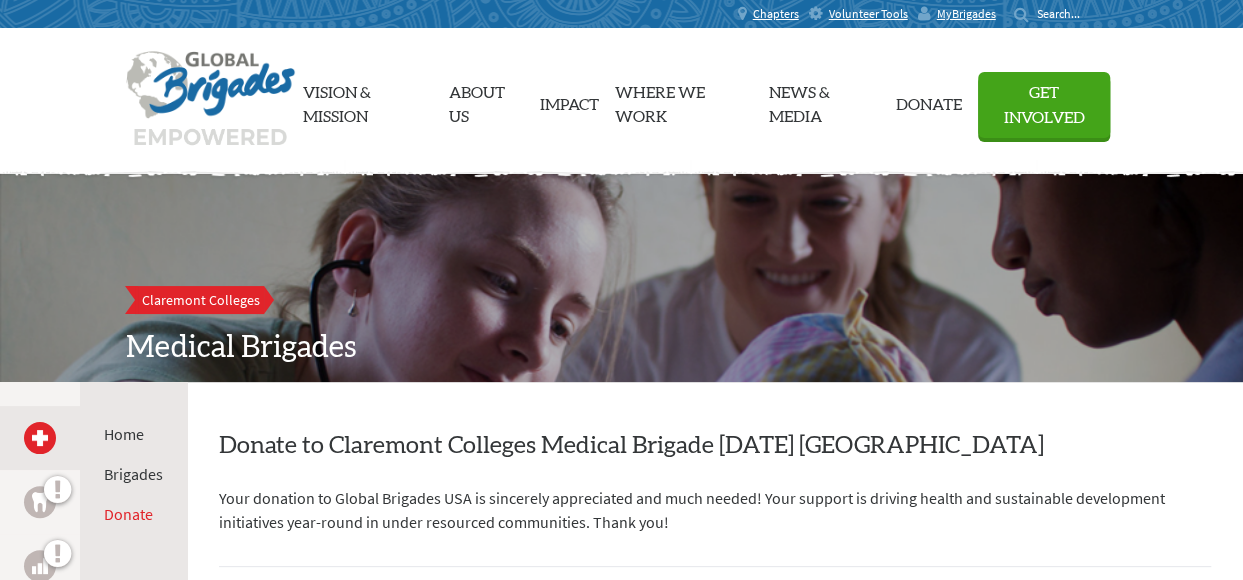 scroll, scrollTop: 400, scrollLeft: 0, axis: vertical 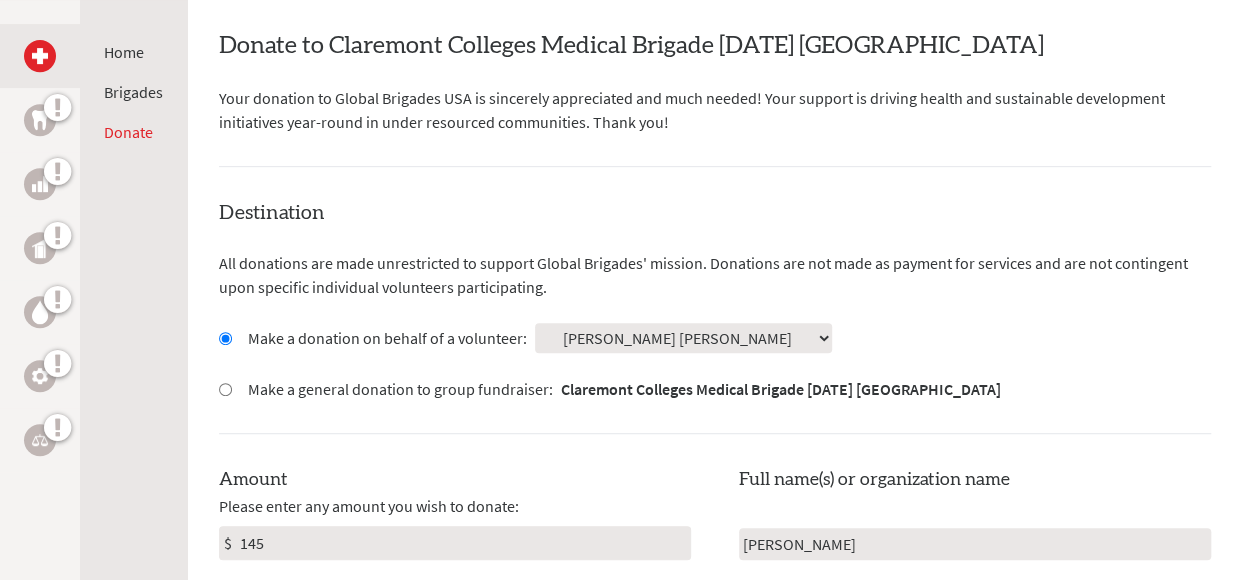 click on "145" at bounding box center [463, 543] 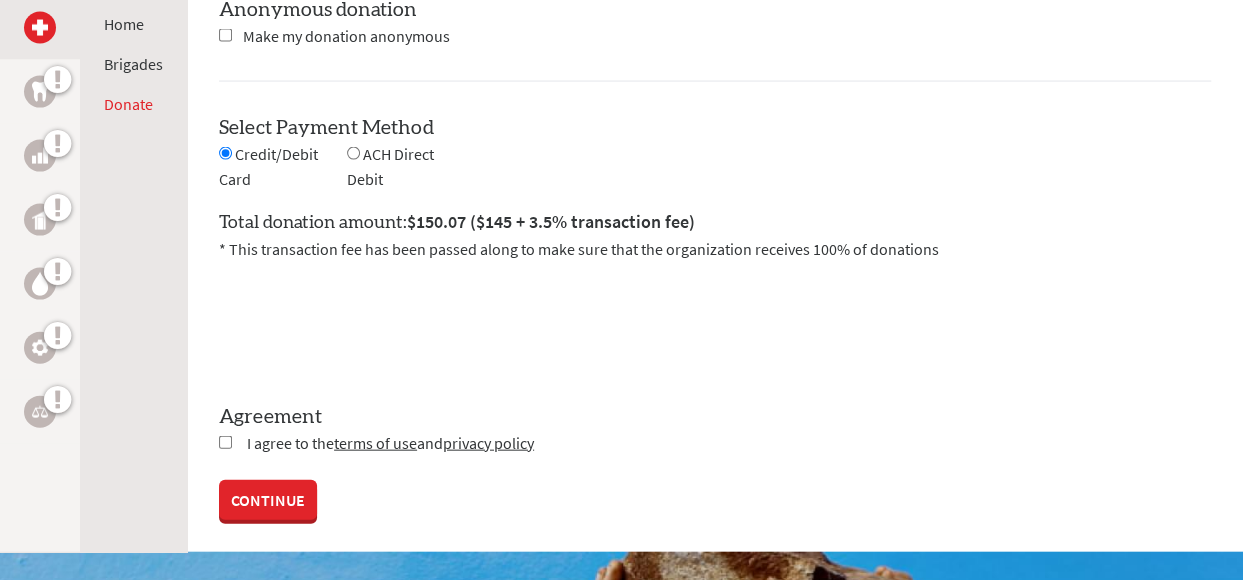 scroll, scrollTop: 1700, scrollLeft: 0, axis: vertical 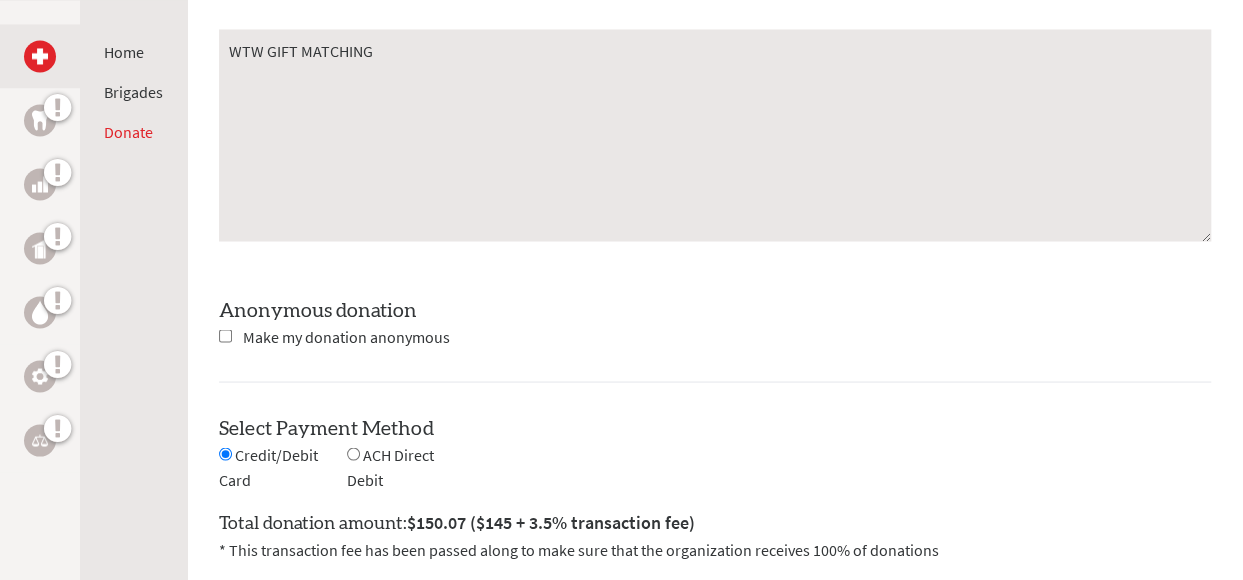 click on "Select Payment Method
NOTE: American Express is not accepted. Please proceed normally below to donate using some other card.
Credit/Debit Card
ACH Direct Debit" at bounding box center (715, 453) 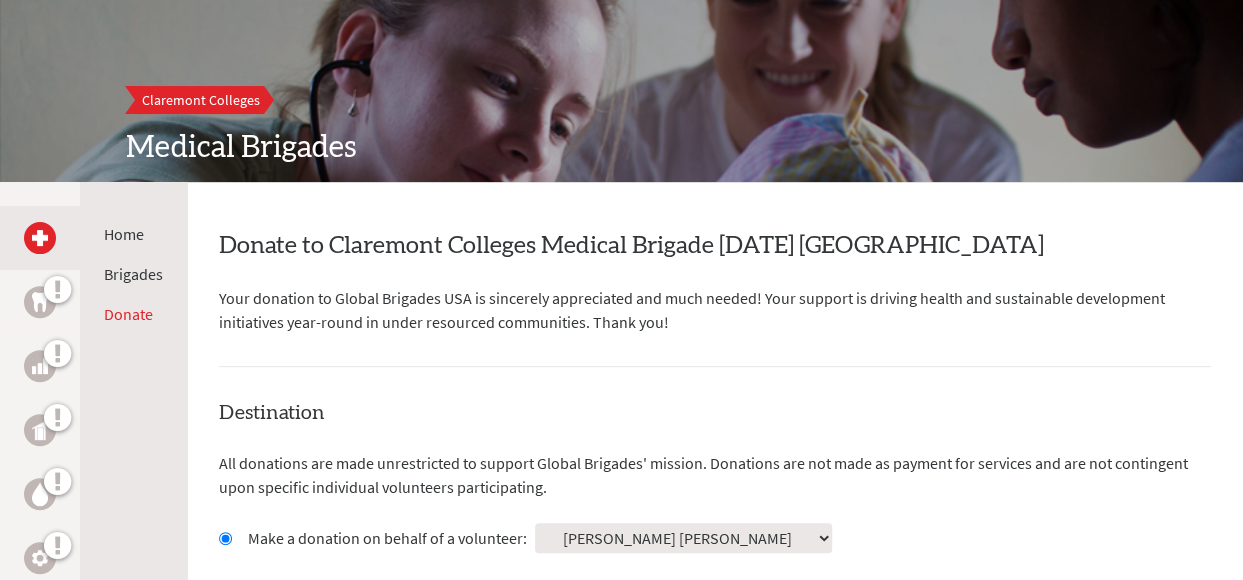 scroll, scrollTop: 500, scrollLeft: 0, axis: vertical 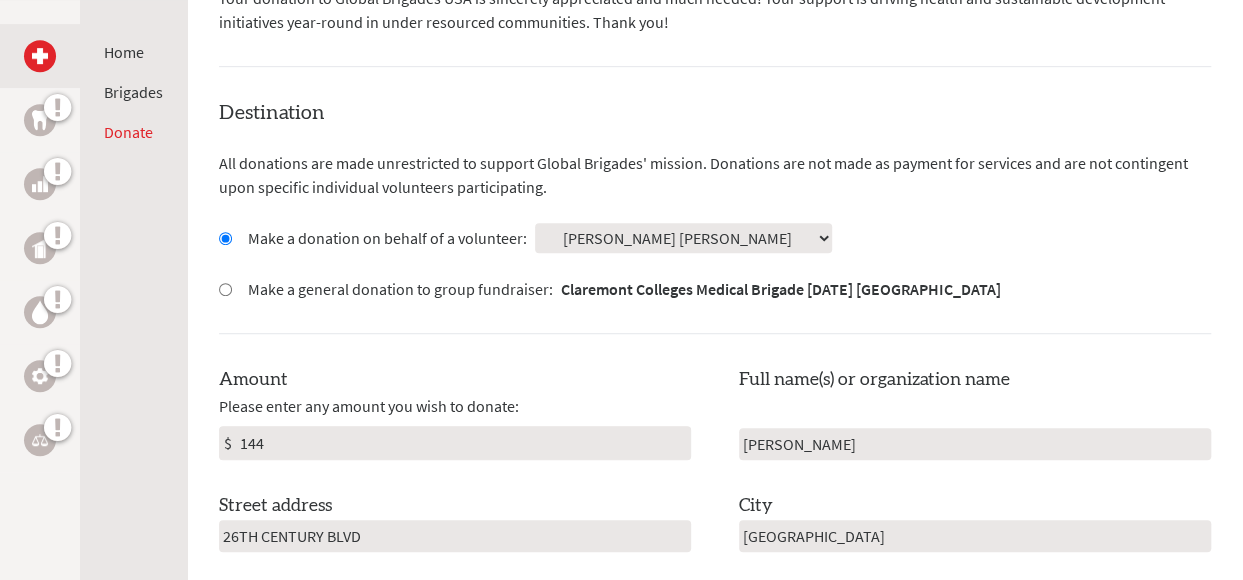 click on "144" at bounding box center [463, 443] 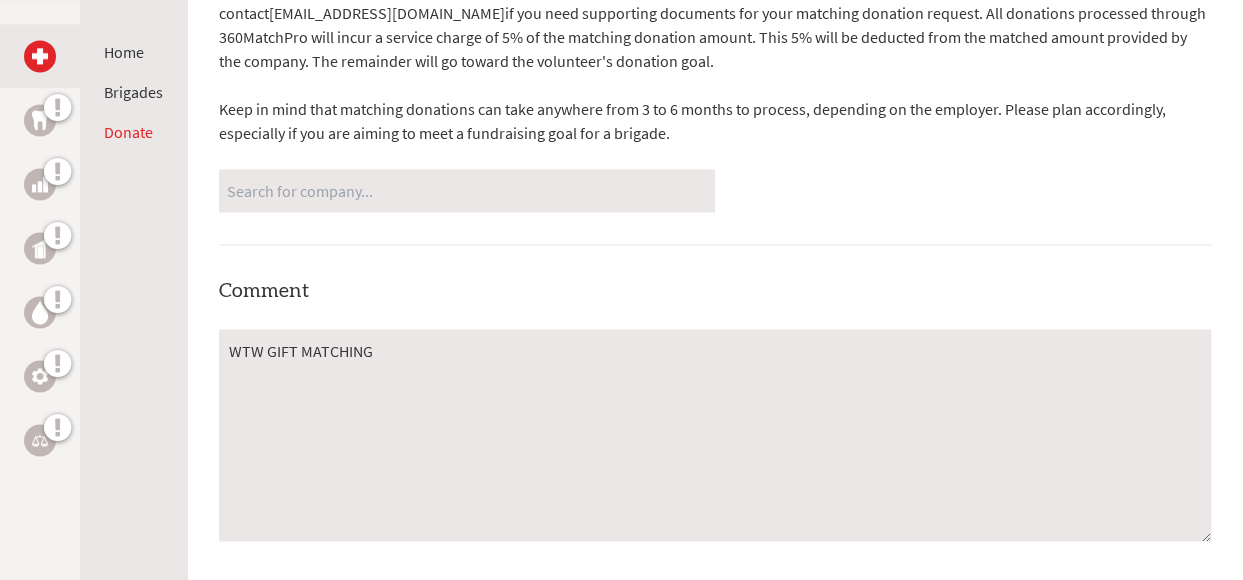 scroll, scrollTop: 1700, scrollLeft: 0, axis: vertical 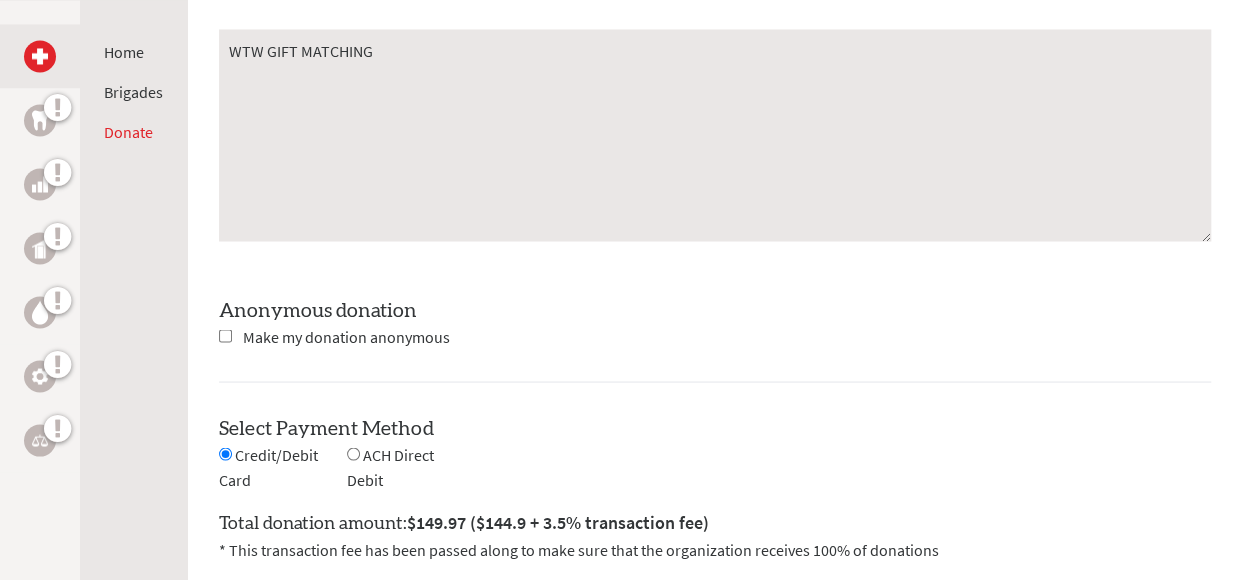 click on "Select Payment Method
NOTE: American Express is not accepted. Please proceed normally below to donate using some other card.
Credit/Debit Card
ACH Direct Debit" at bounding box center [715, 453] 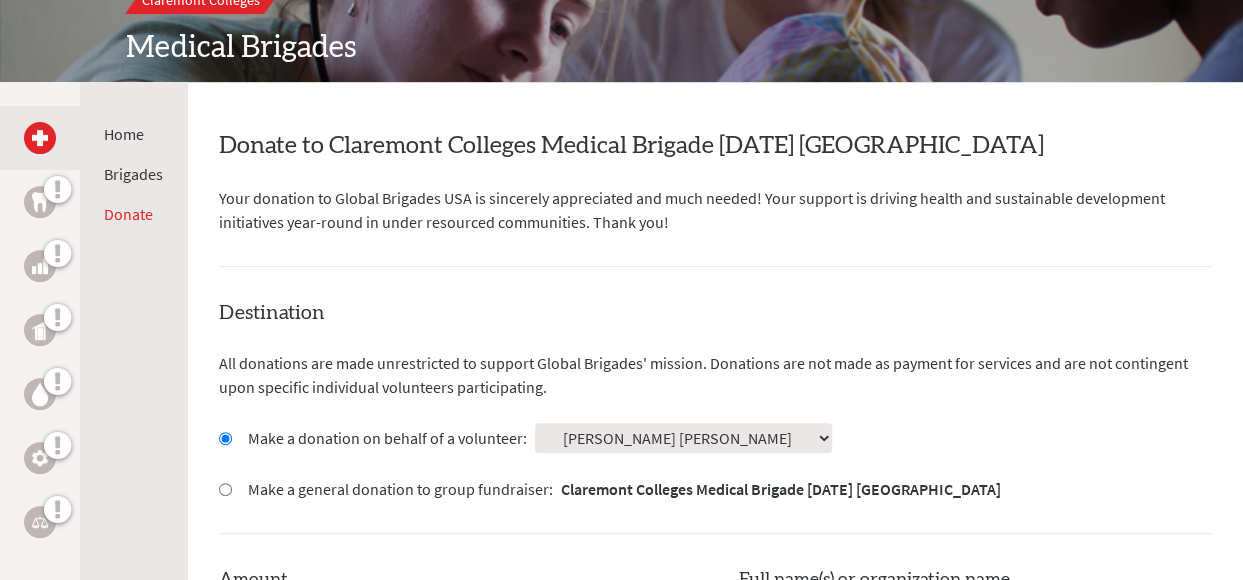 scroll, scrollTop: 600, scrollLeft: 0, axis: vertical 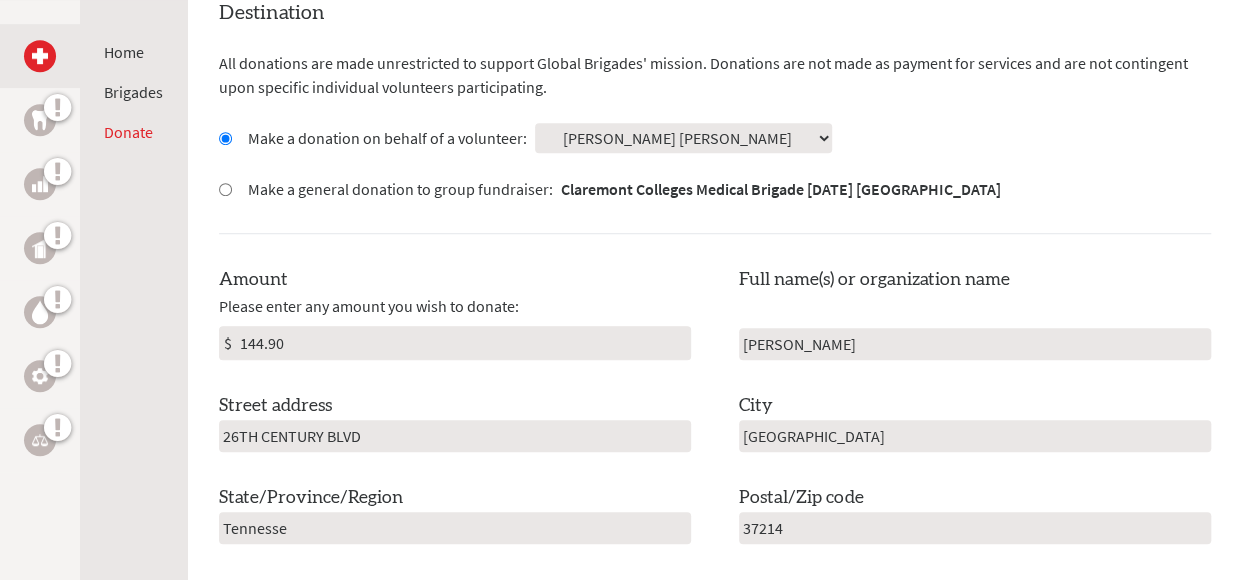 click on "144.90" at bounding box center [463, 343] 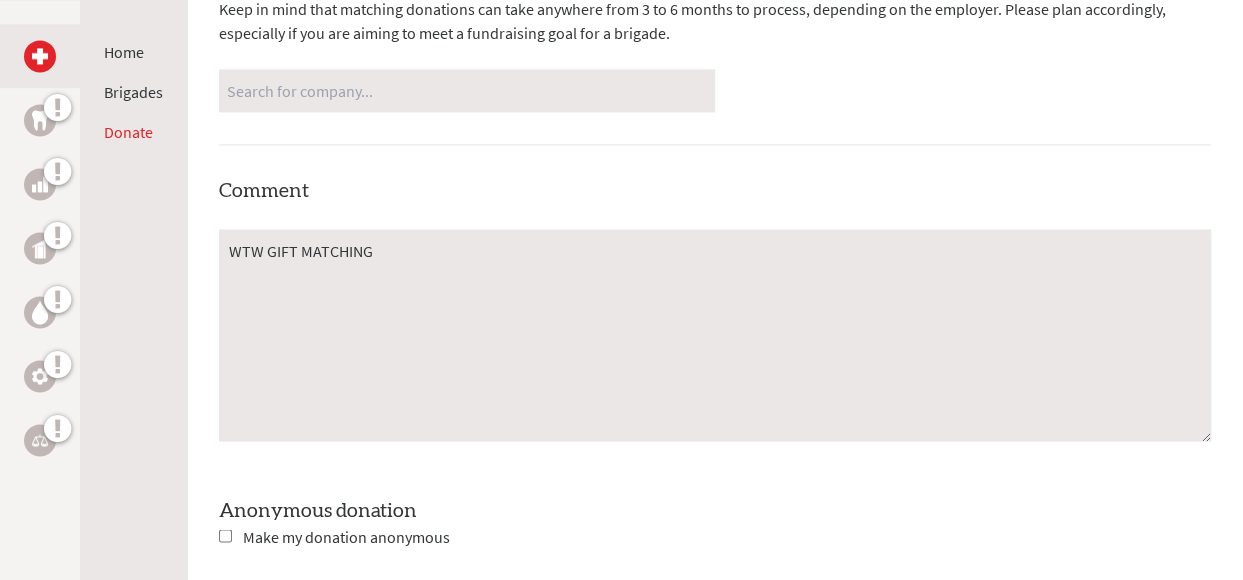 scroll, scrollTop: 1800, scrollLeft: 0, axis: vertical 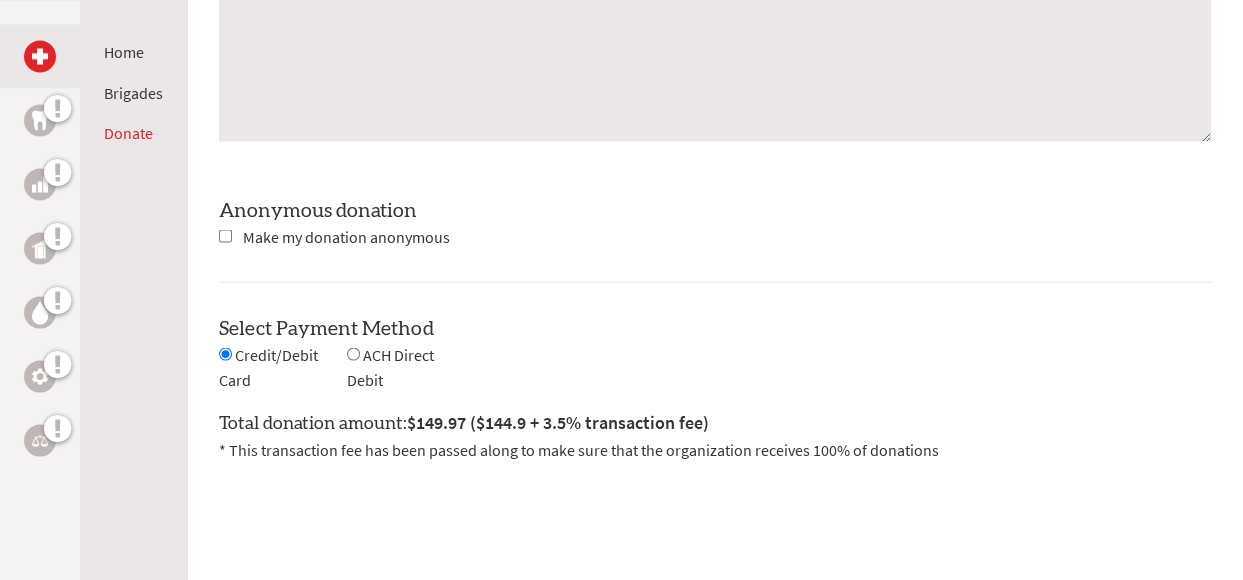 type on "144.93" 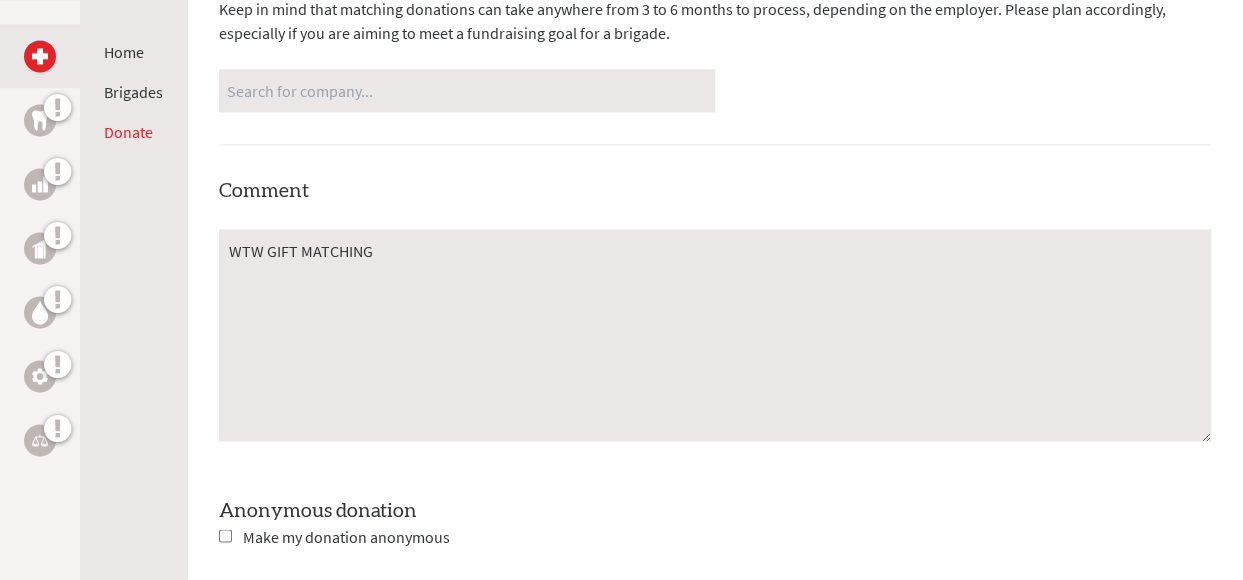 scroll, scrollTop: 1900, scrollLeft: 0, axis: vertical 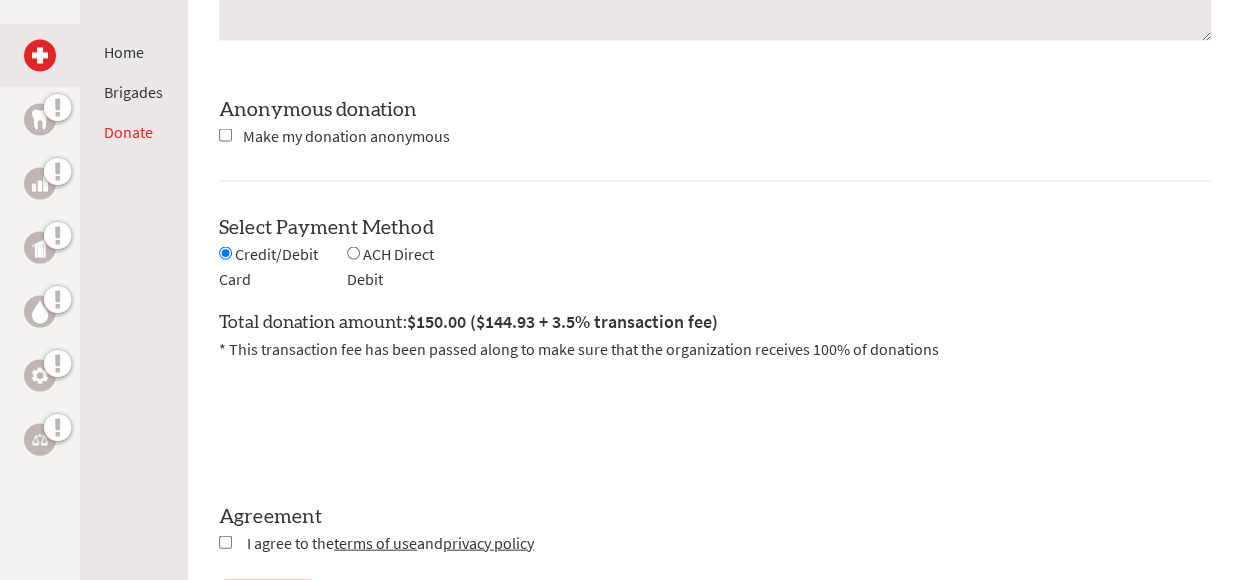 click on "Destination
All donations are made unrestricted to support Global Brigades' mission.
Donations are not made as payment for services and are not contingent upon specific individual volunteers participating.
Make a donation on behalf of a volunteer:
Select a volunteer...
[PERSON_NAME]
[PERSON_NAME]" at bounding box center (715, -361) 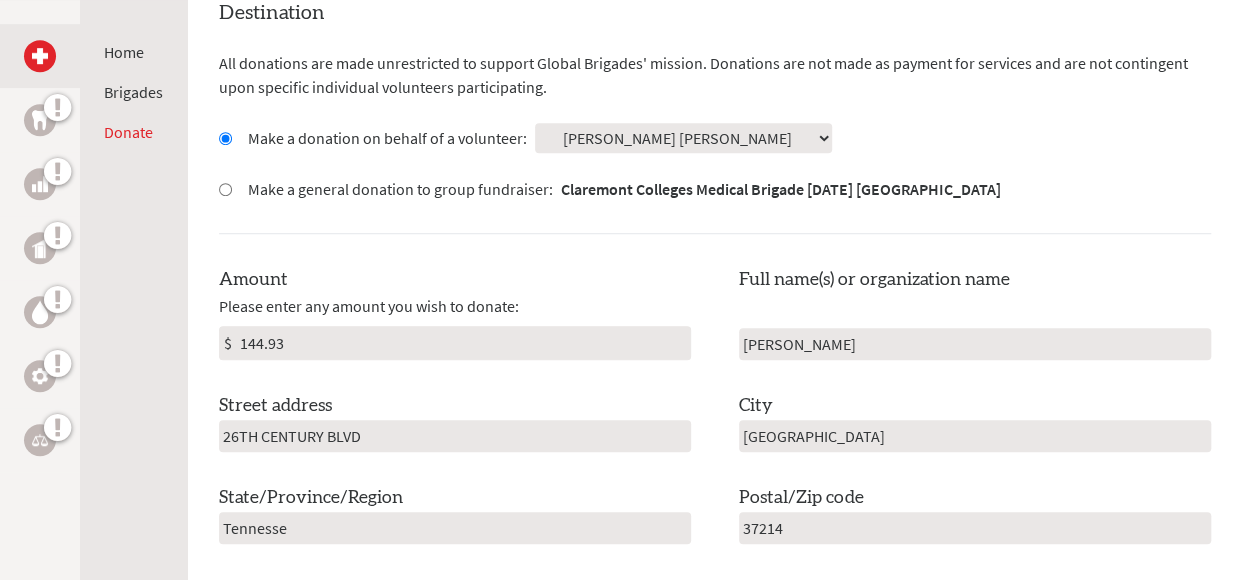scroll, scrollTop: 500, scrollLeft: 0, axis: vertical 